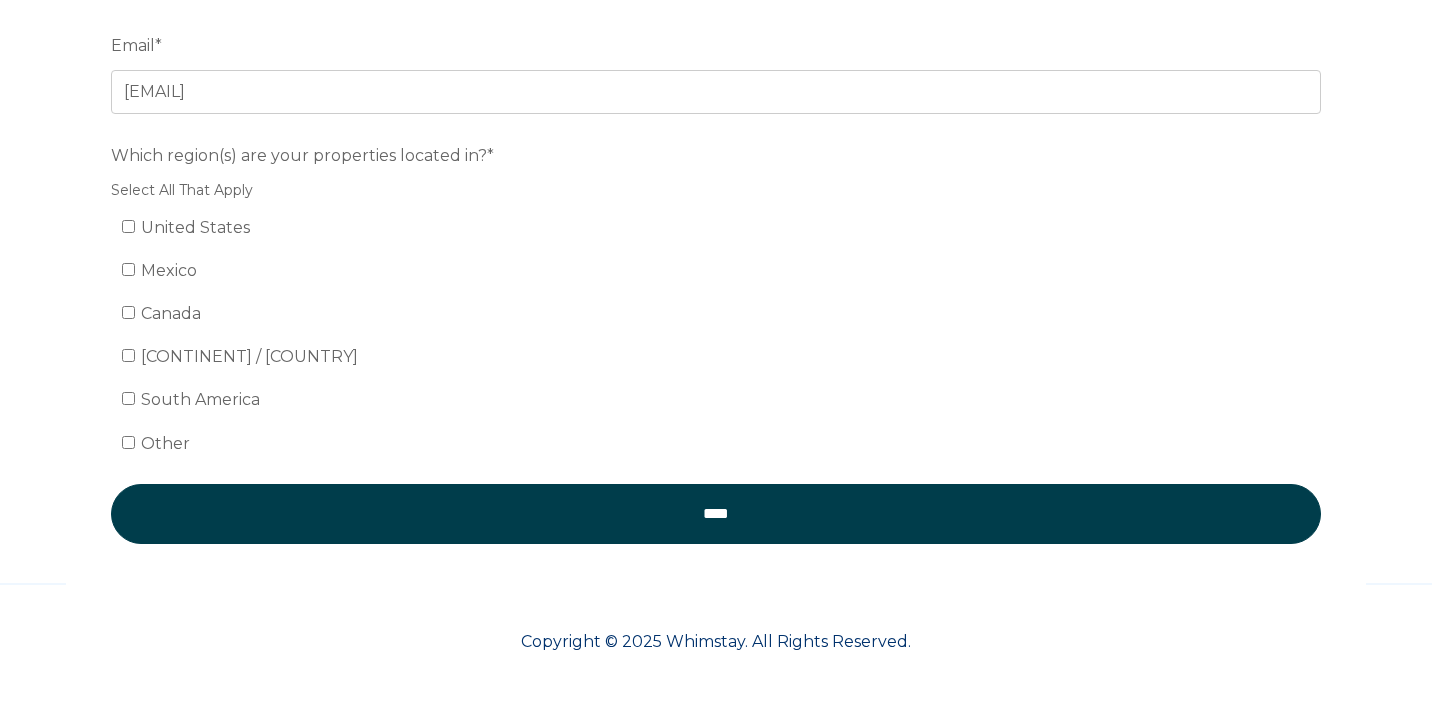 scroll, scrollTop: 0, scrollLeft: 0, axis: both 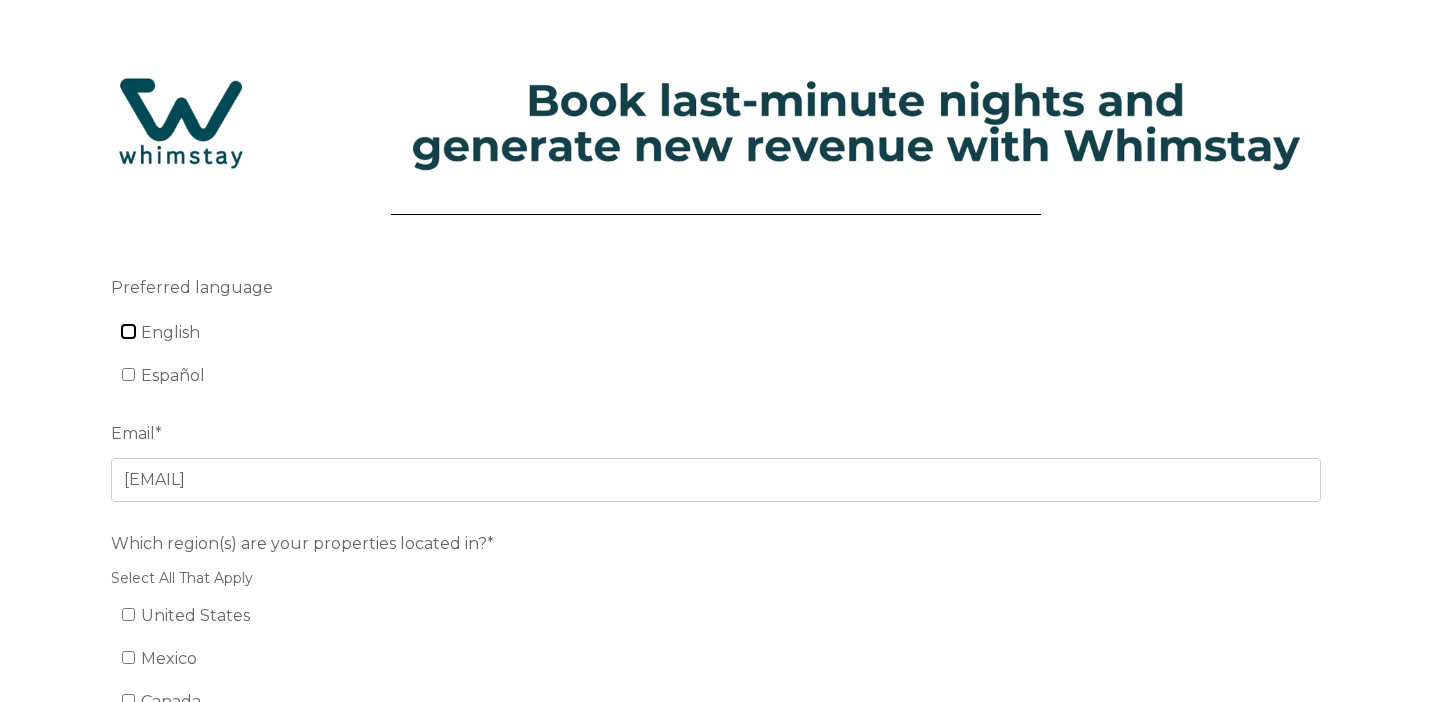click on "English" at bounding box center [128, 331] 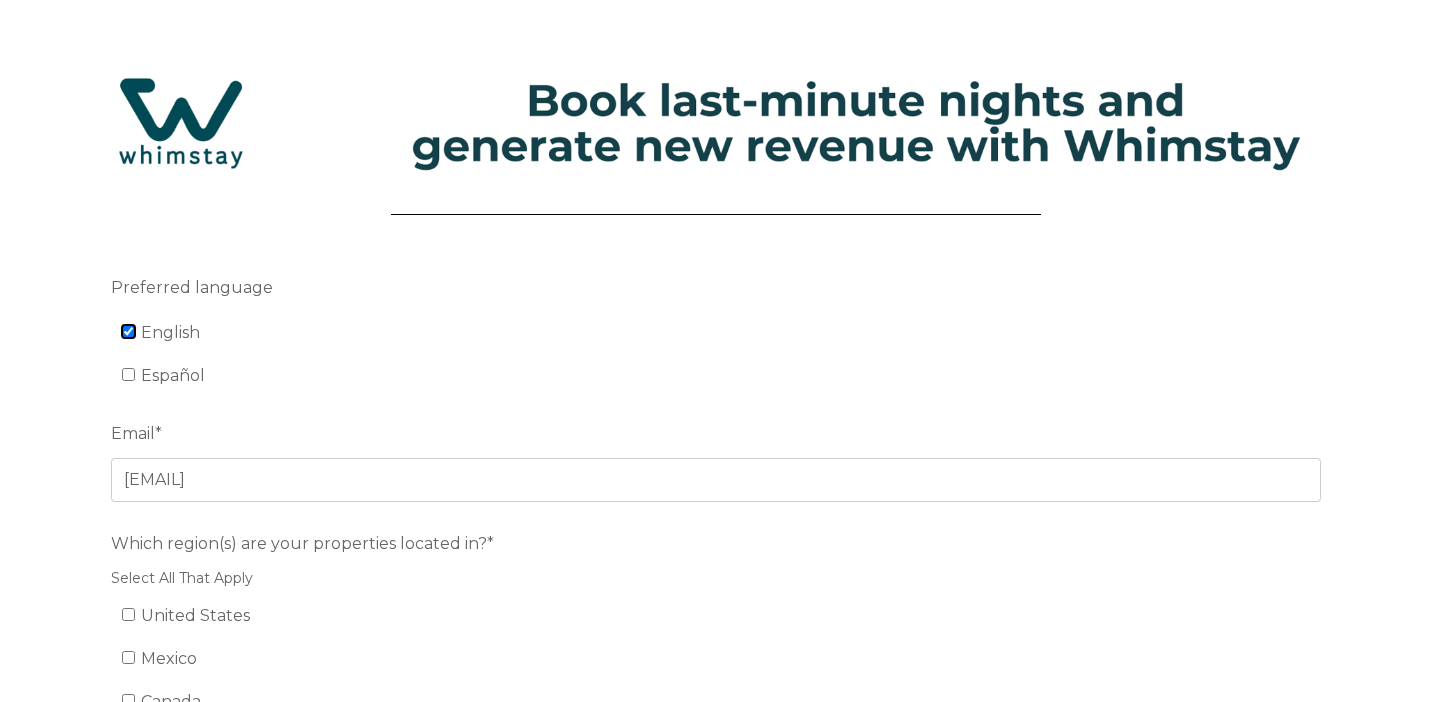 checkbox on "true" 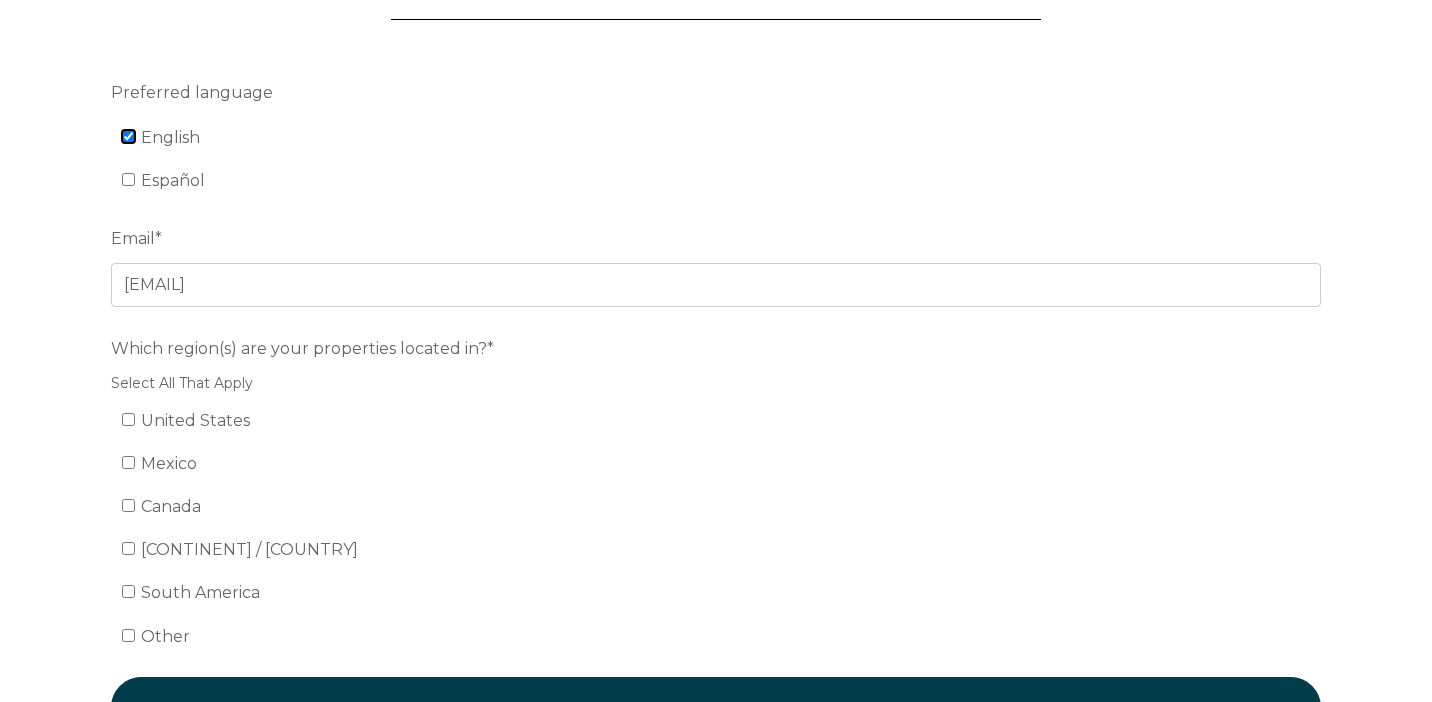 scroll, scrollTop: 255, scrollLeft: 0, axis: vertical 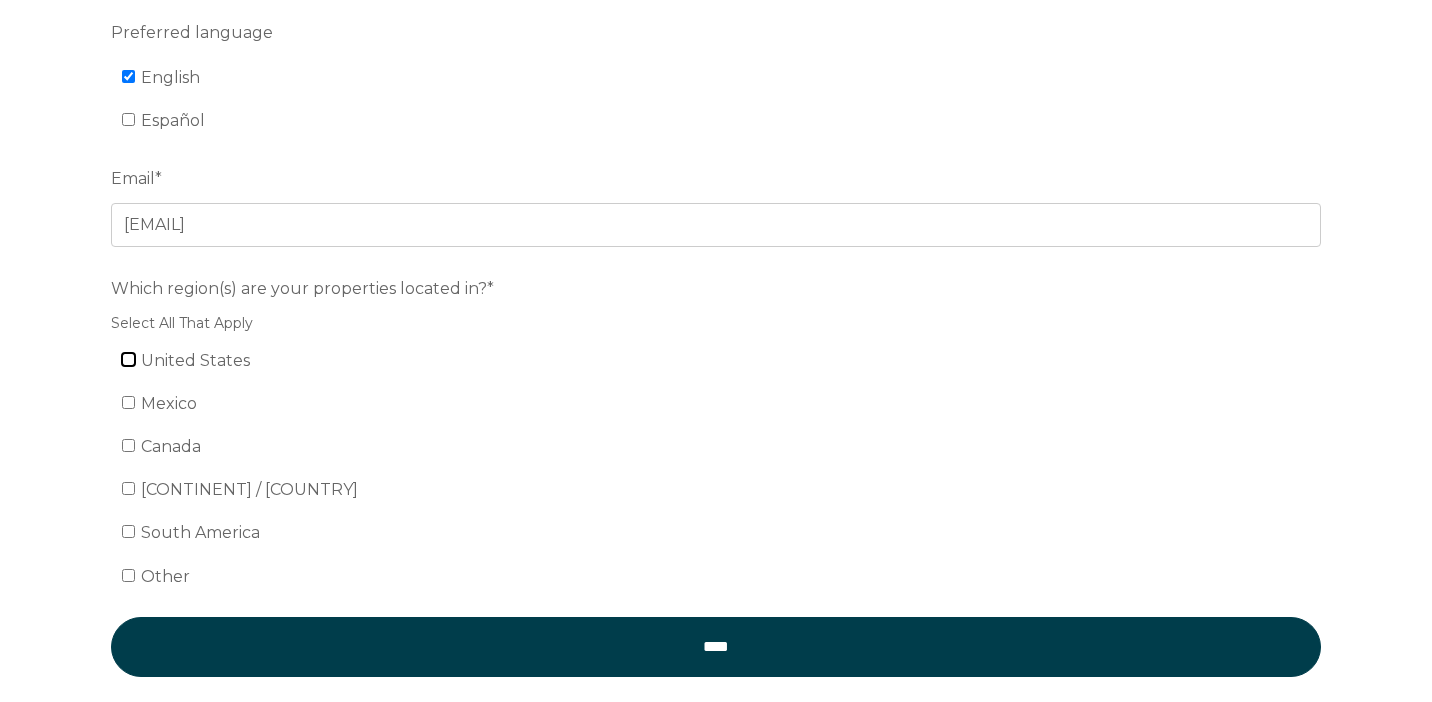 click on "United States" at bounding box center [128, 359] 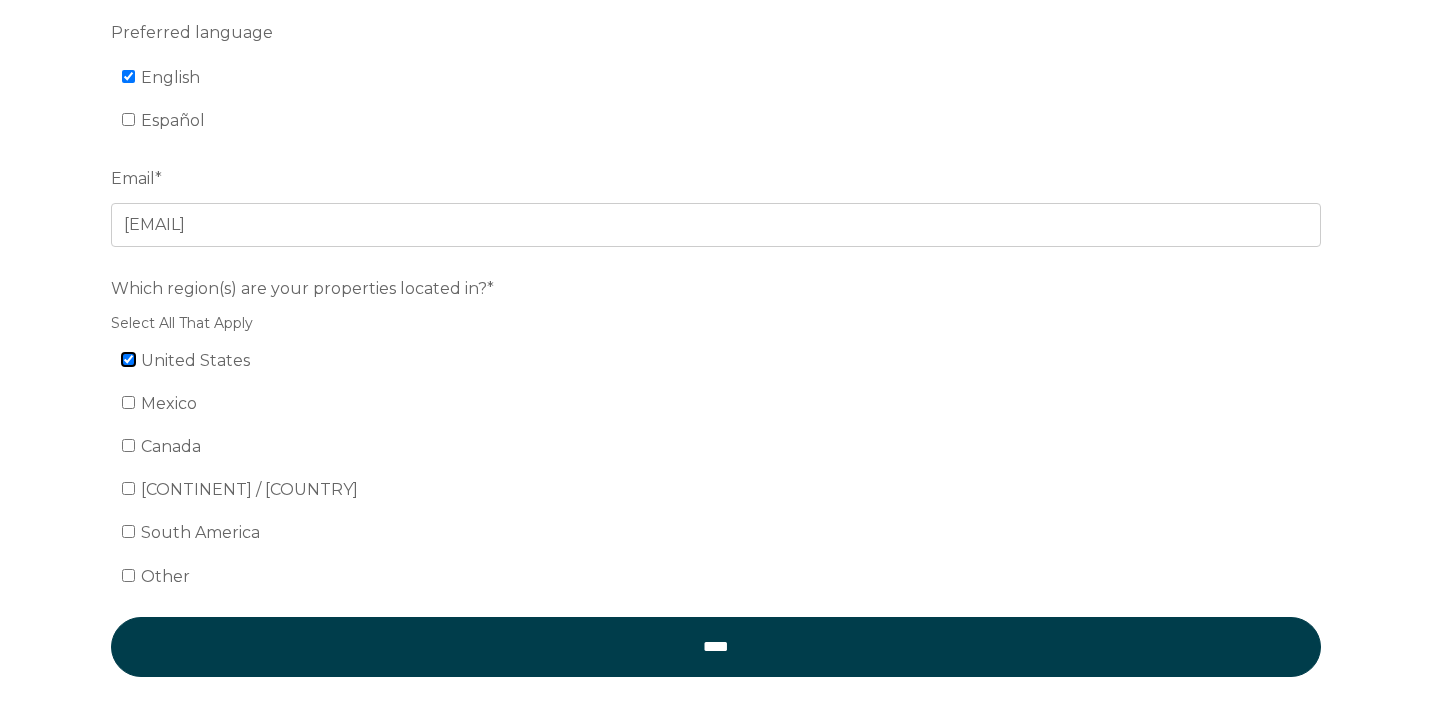 checkbox on "true" 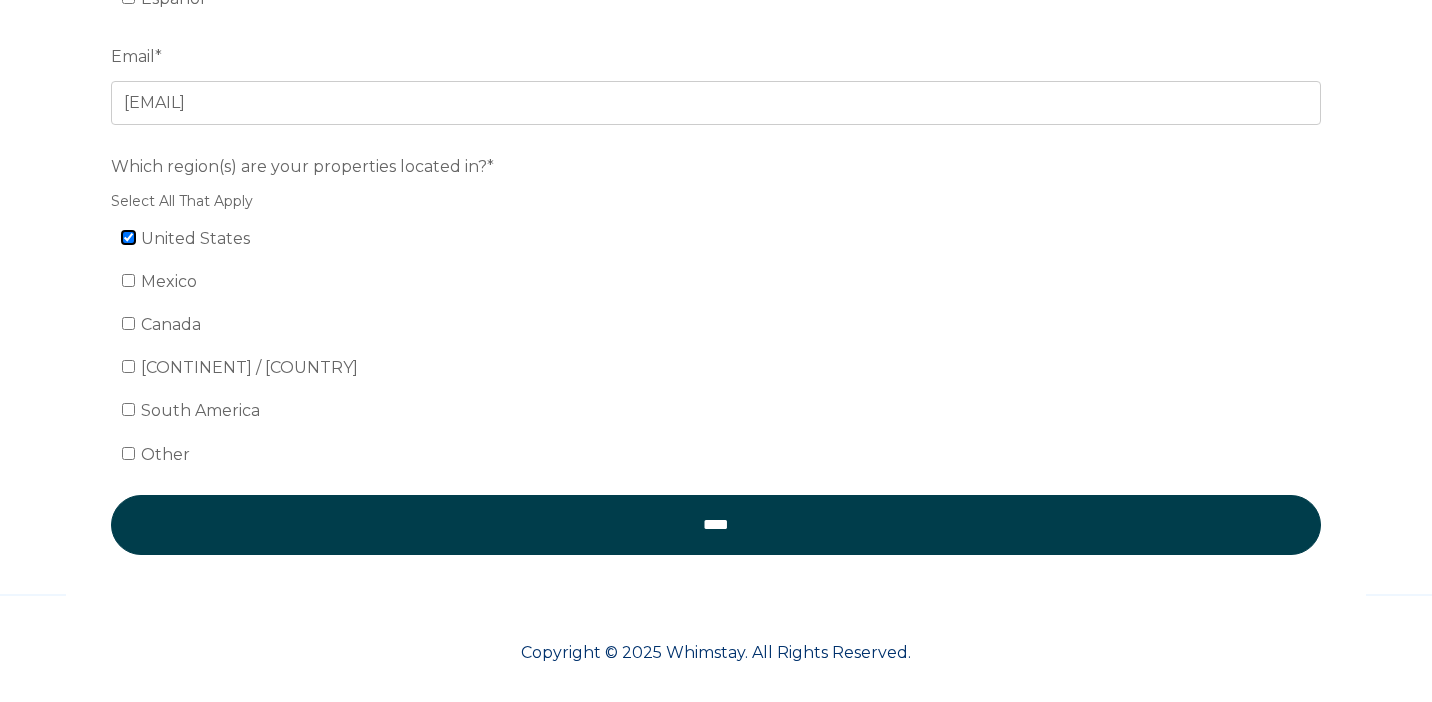 scroll, scrollTop: 388, scrollLeft: 0, axis: vertical 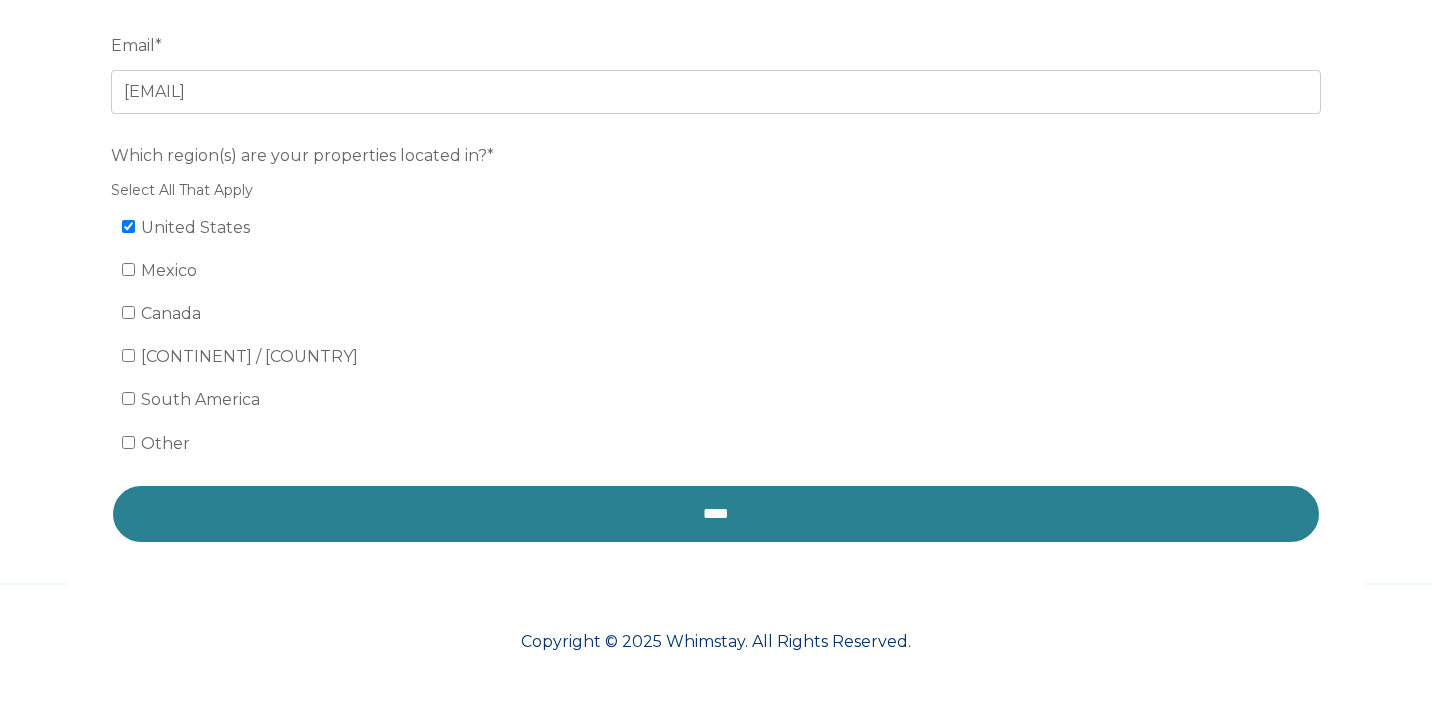 click on "****" at bounding box center (716, 514) 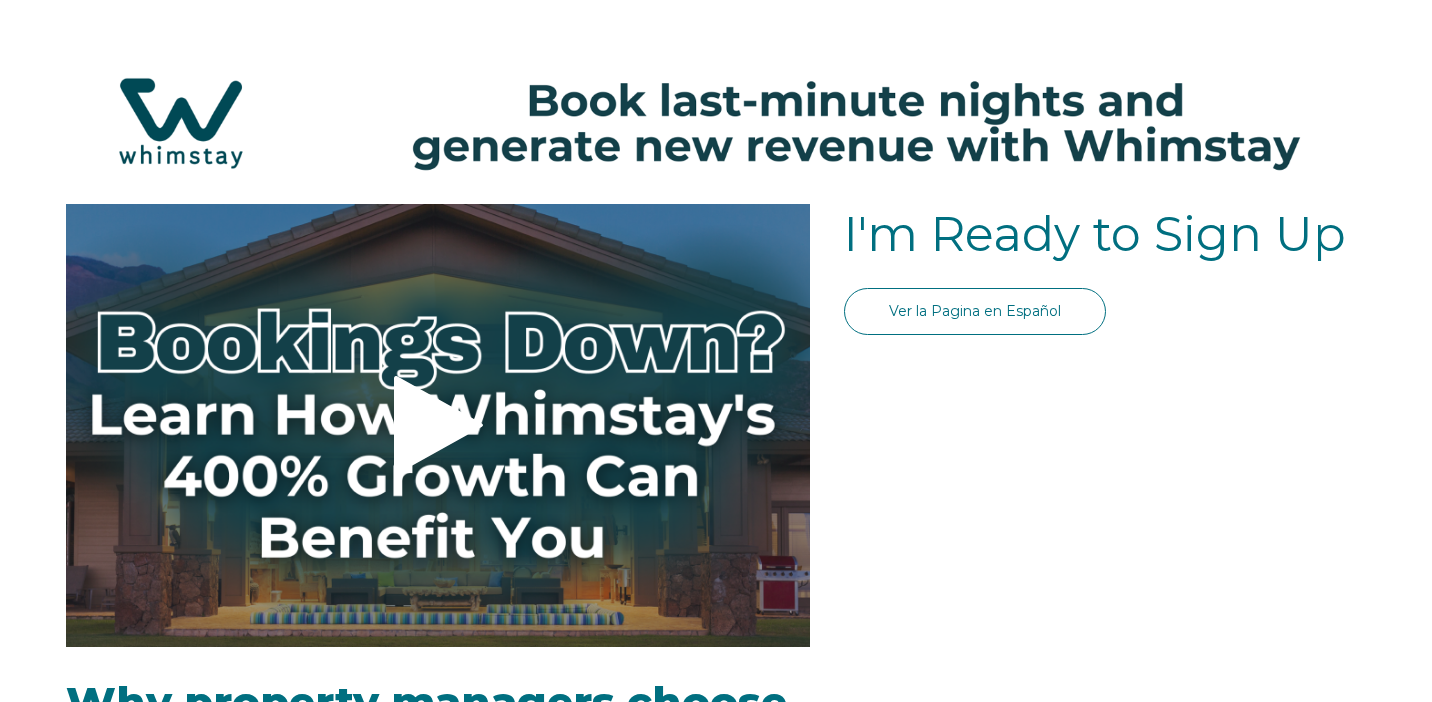 scroll, scrollTop: 0, scrollLeft: 0, axis: both 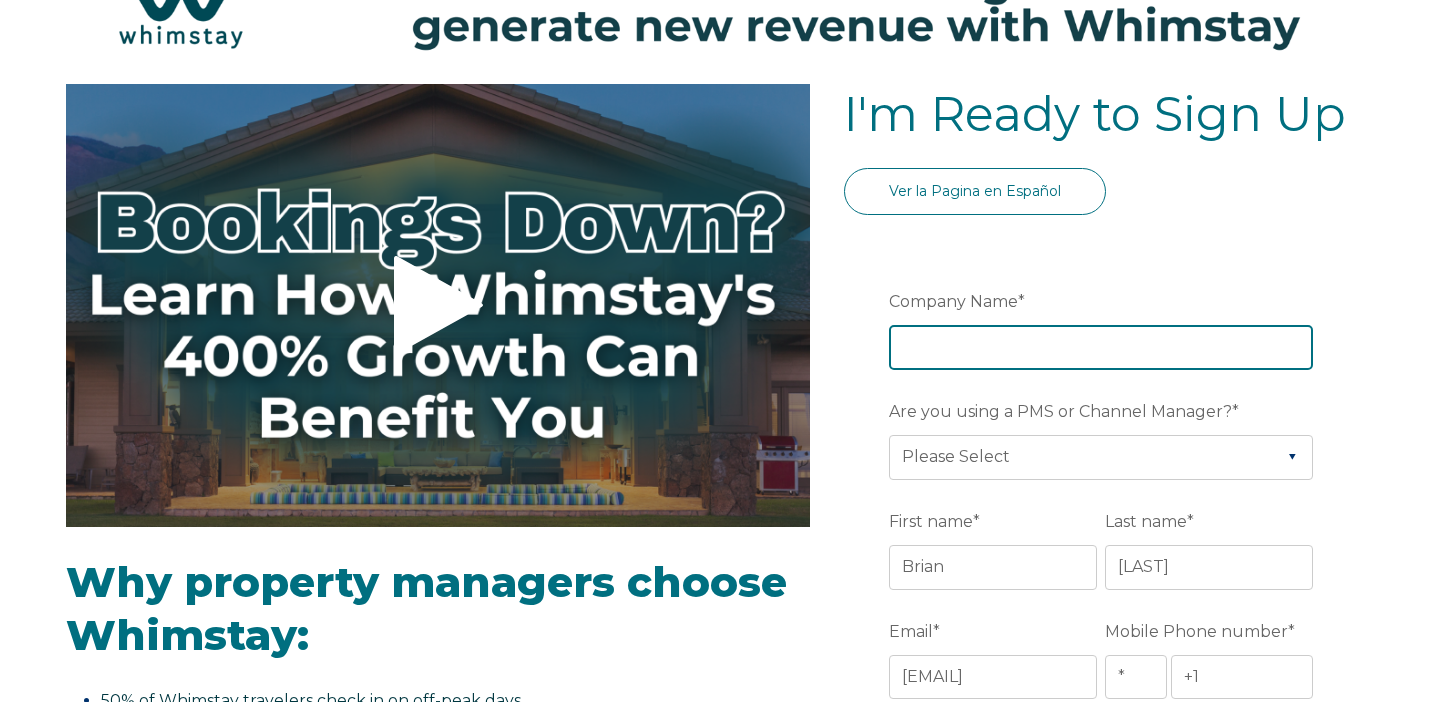 click on "Company Name *" at bounding box center (1101, 347) 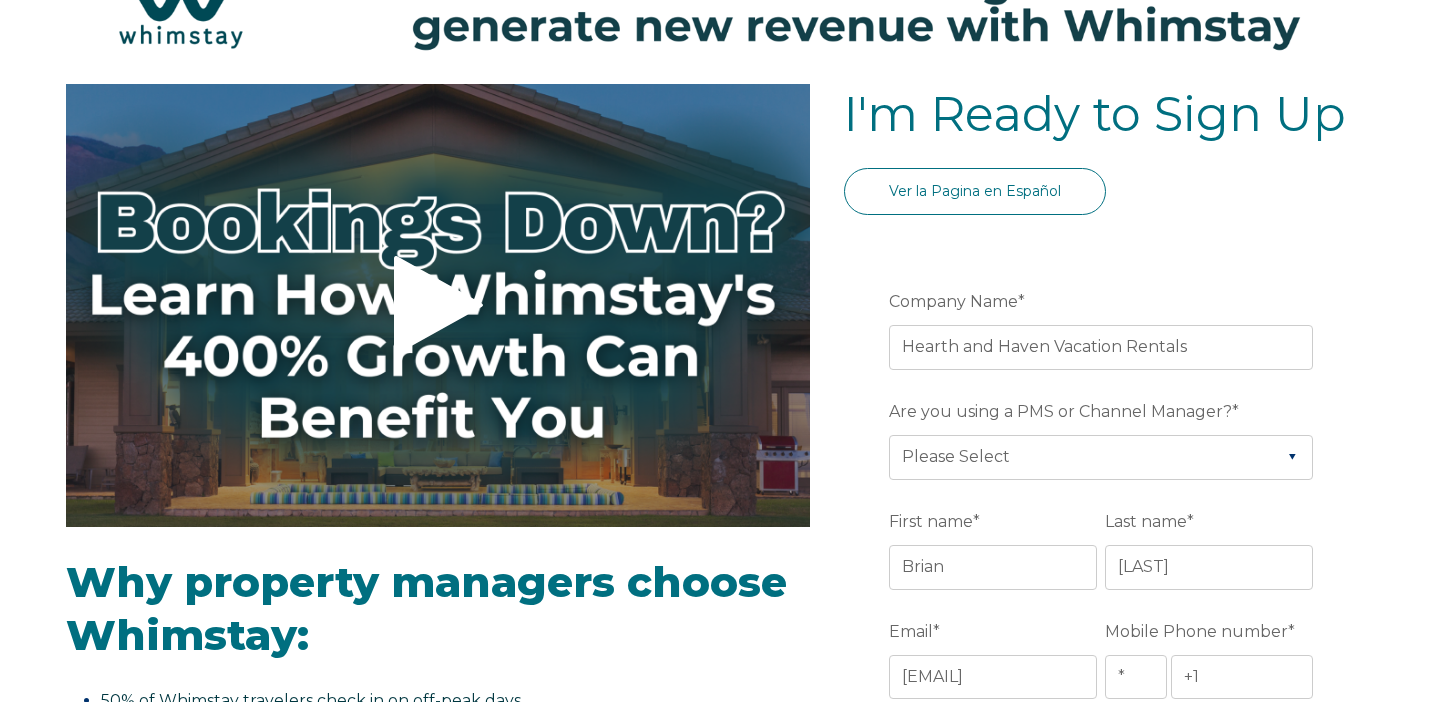 type on "[CITY]" 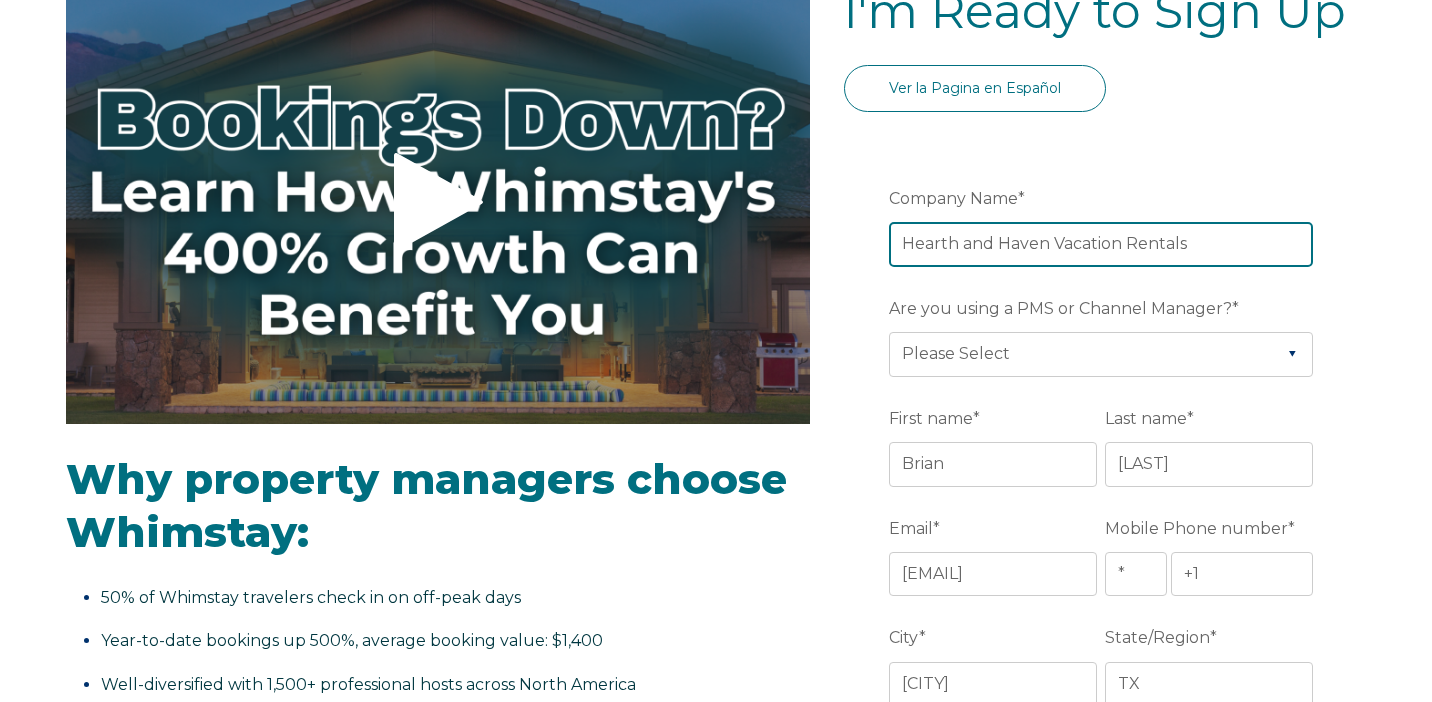 scroll, scrollTop: 225, scrollLeft: 0, axis: vertical 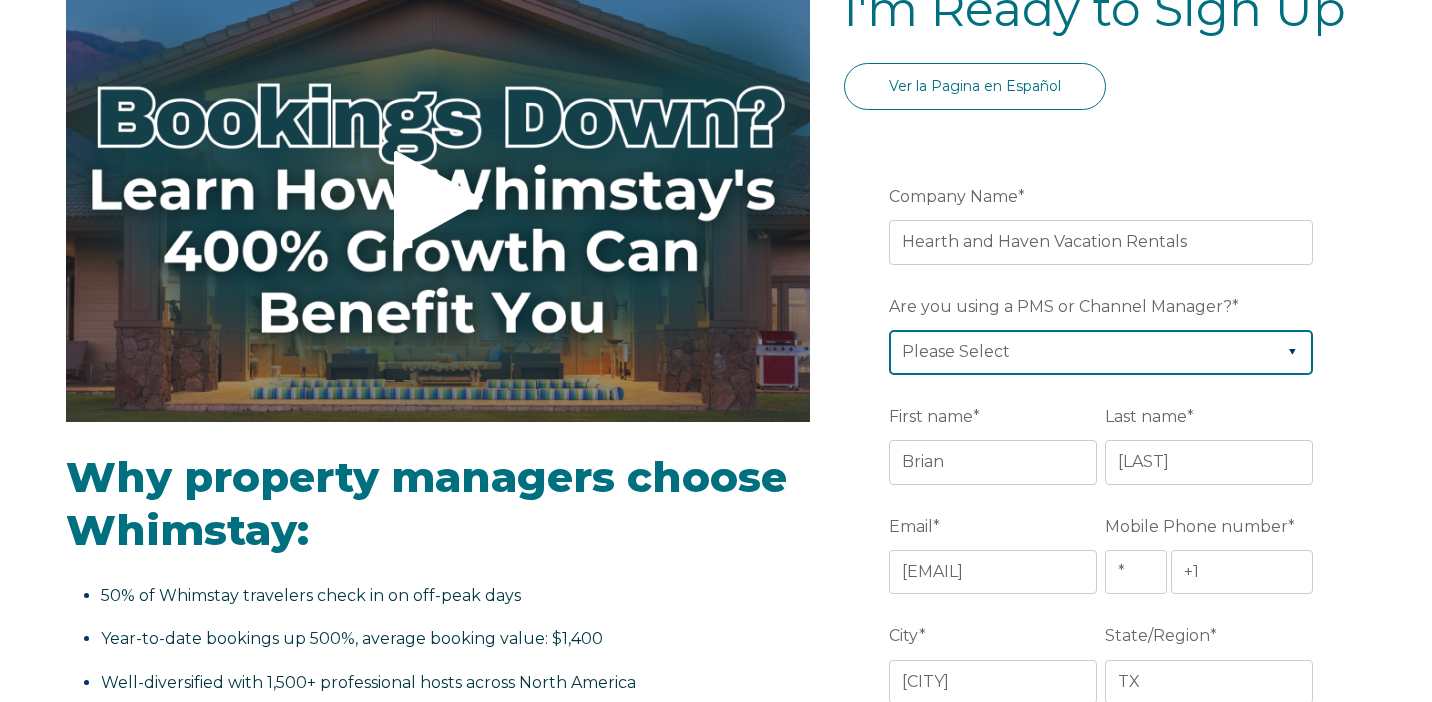 click on "Please Select Barefoot BookingPal Boost Brightside CiiRUS Escapia Guesty Hostaway Hostfully Hostify Lodgify NextPax/NxtBeds OwnerRez PMS or CM Not Listed Rentals United/Quick Connect Streamline Track Airbnb" at bounding box center [1101, 352] 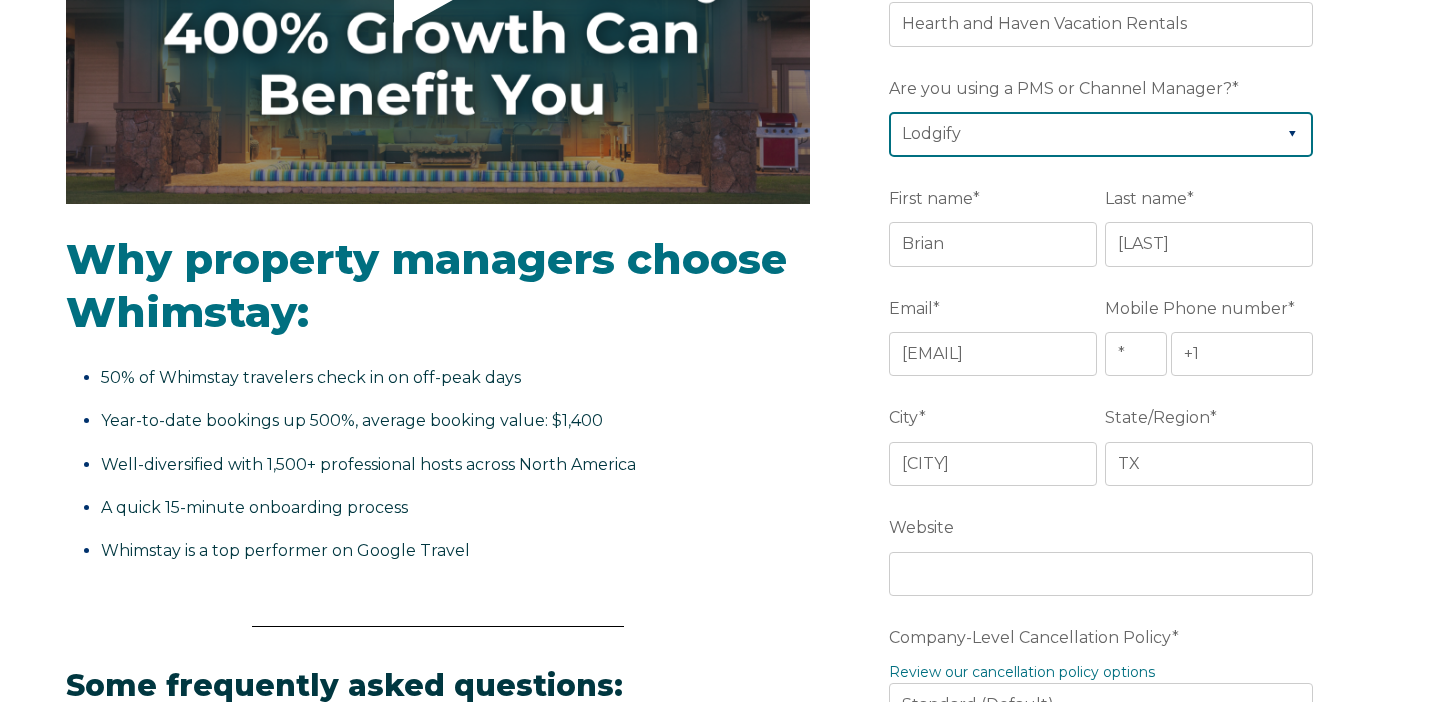 scroll, scrollTop: 464, scrollLeft: 0, axis: vertical 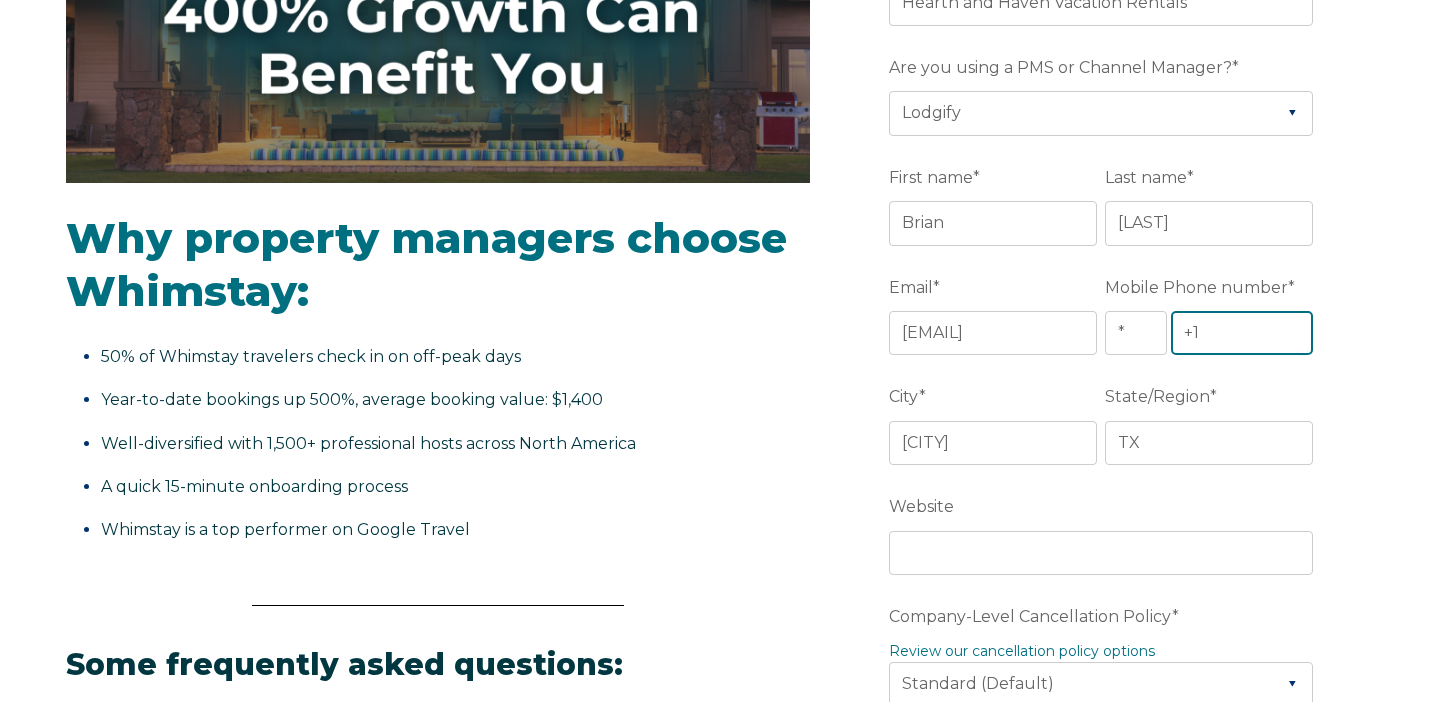 click on "+1" at bounding box center [1242, 333] 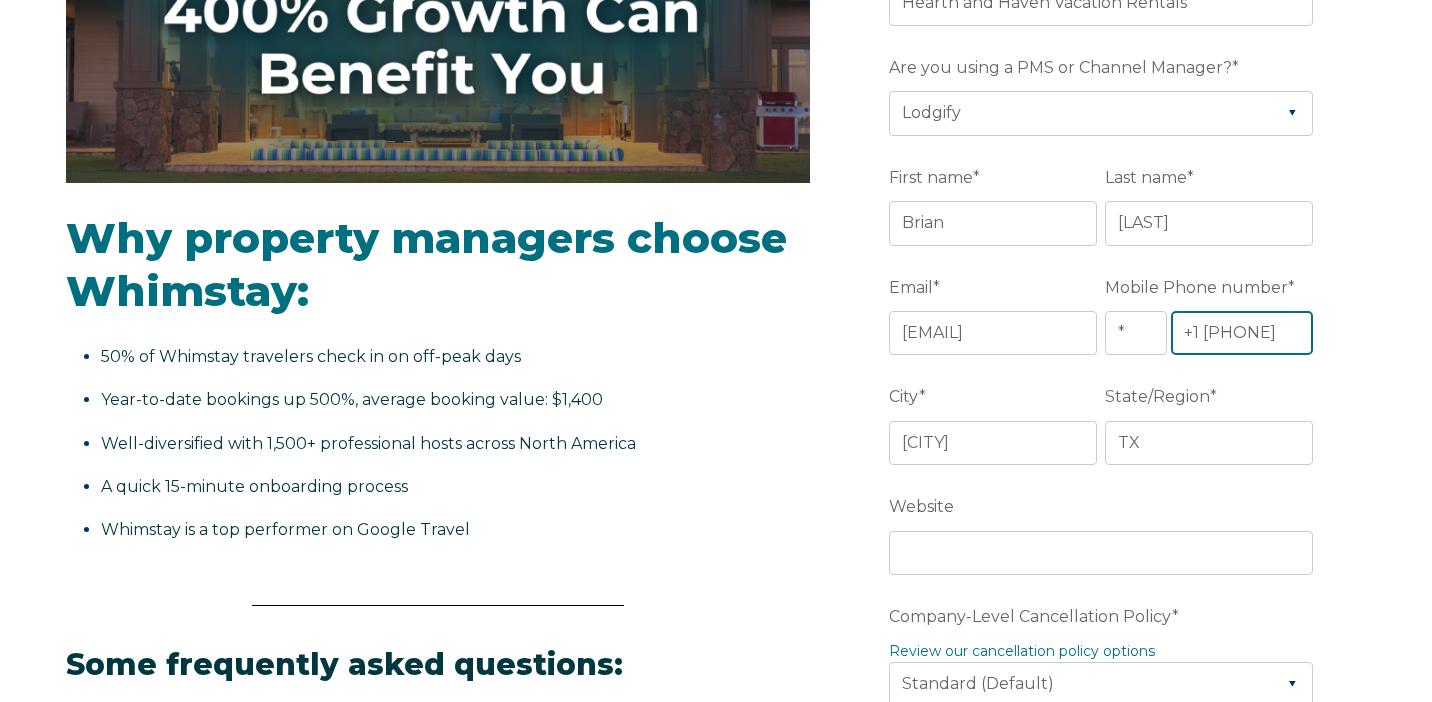 type on "+1 [PHONE]" 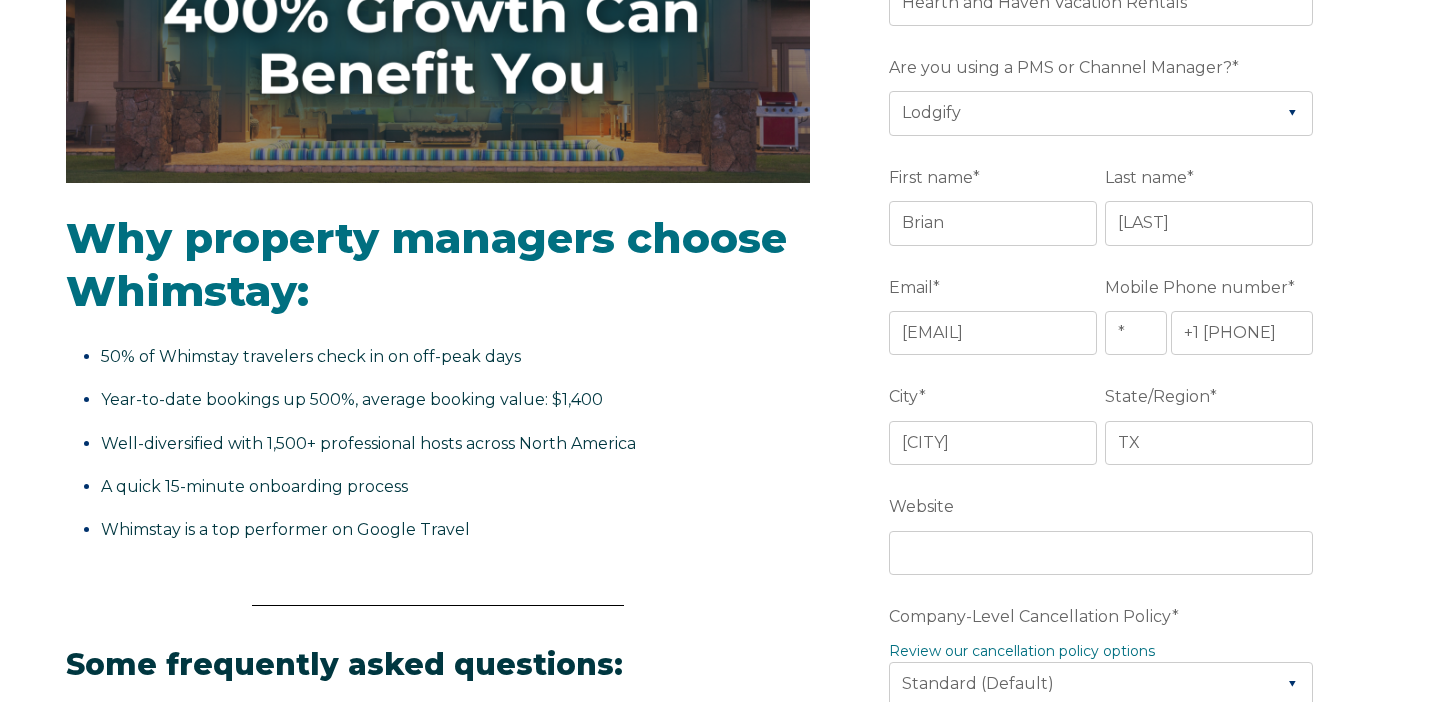 click on "Company Name * Hearth and Haven Vacation Rentals Are you using a PMS or Channel Manager? * Please Select Barefoot BookingPal Boost Brightside CiiRUS Escapia Guesty Hostaway Hostfully Hostify Lodgify NextPax/NxtBeds OwnerRez PMS or CM Not Listed Rentals United/Quick Connect Streamline Track Airbnb First name * [FIRST] Last name * [LAST] Email * [EMAIL] Mobile Phone number * * Afghanistan (‫افغانستان‬‎) Albania (Shqipëri) Algeria (‫الجزائر‬‎) American Samoa Andorra Angola Anguilla Antigua and Barbuda Argentina Armenia (Հայաստան) Aruba Australia Austria (Österreich) Azerbaijan (Azərbaycan) Bahamas Bahrain (‫البحرين‬‎) Bangladesh (বাংলাদেশ) Barbados Belarus (Беларусь) Belgium (België) Belize Benin (Bénin) Bermuda Bhutan (འབྲུག) Bolivia Bosnia and Herzegovina (Босна и Херцеговина) Botswana Brazil (Brasil) British Indian Ocean Territory British Virgin Islands Canada Cuba" at bounding box center [1105, 767] 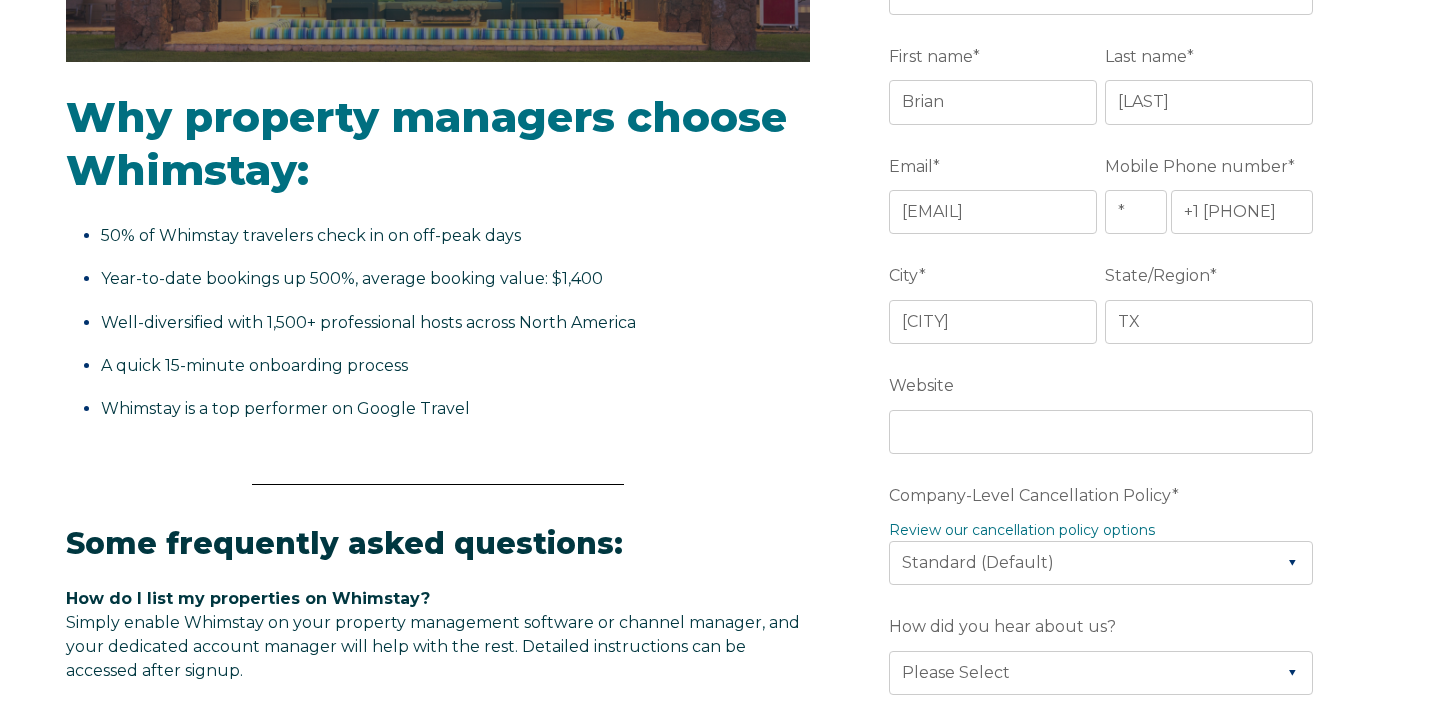 scroll, scrollTop: 597, scrollLeft: 0, axis: vertical 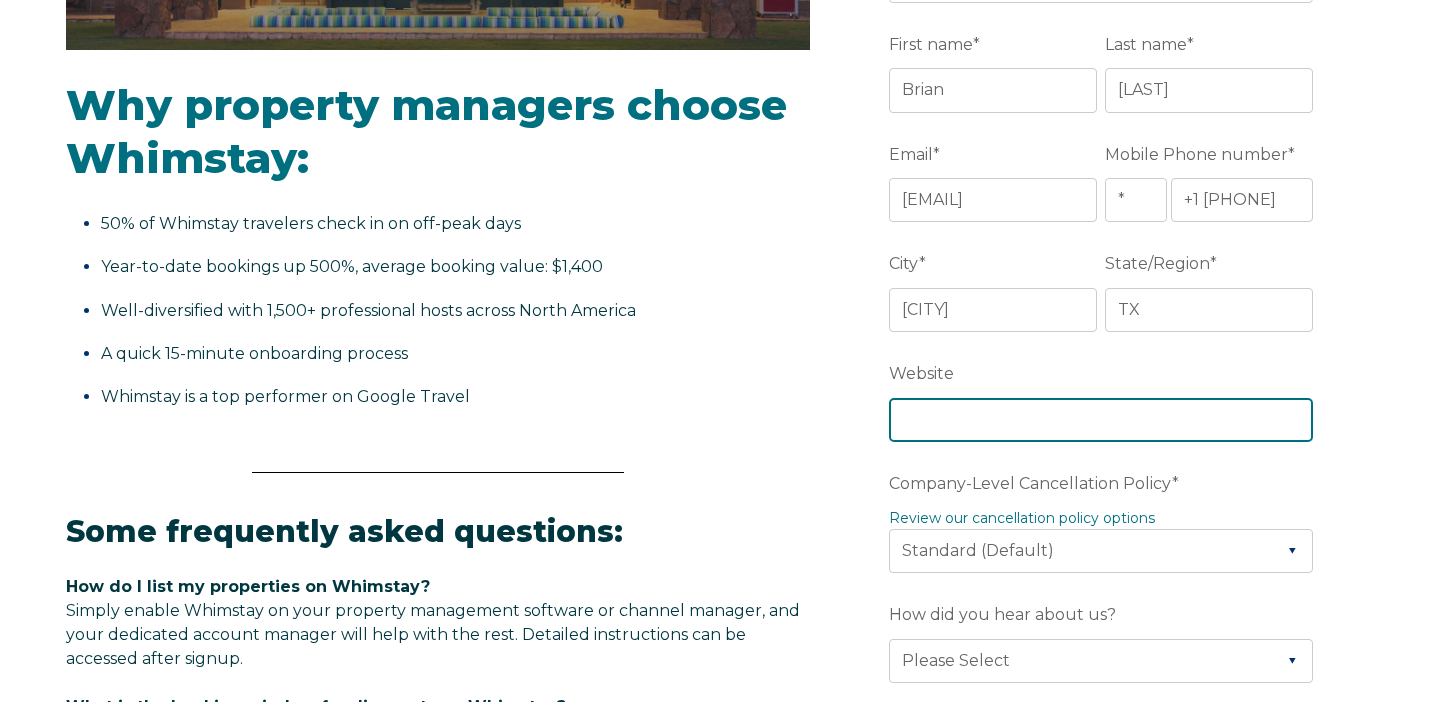 click on "Website" at bounding box center (1101, 420) 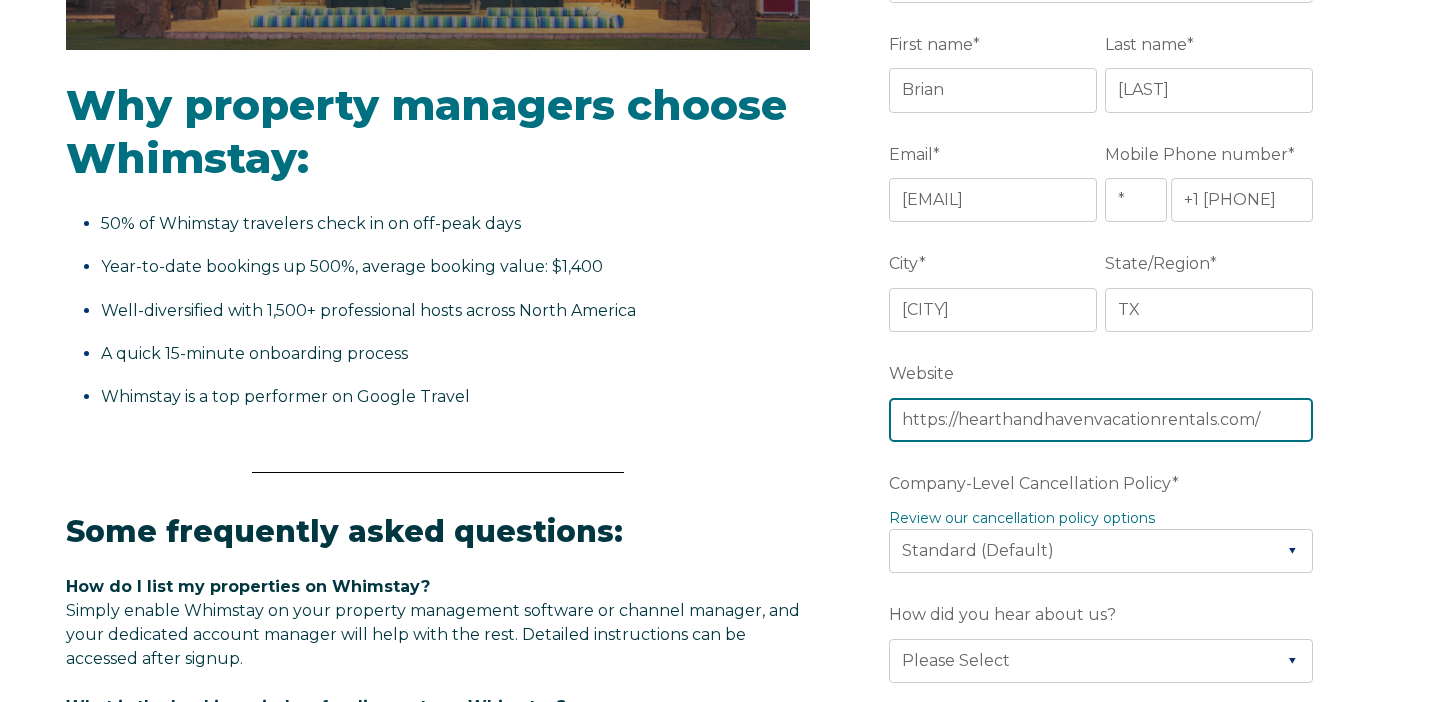 type on "https://hearthandhavenvacationrentals.com/" 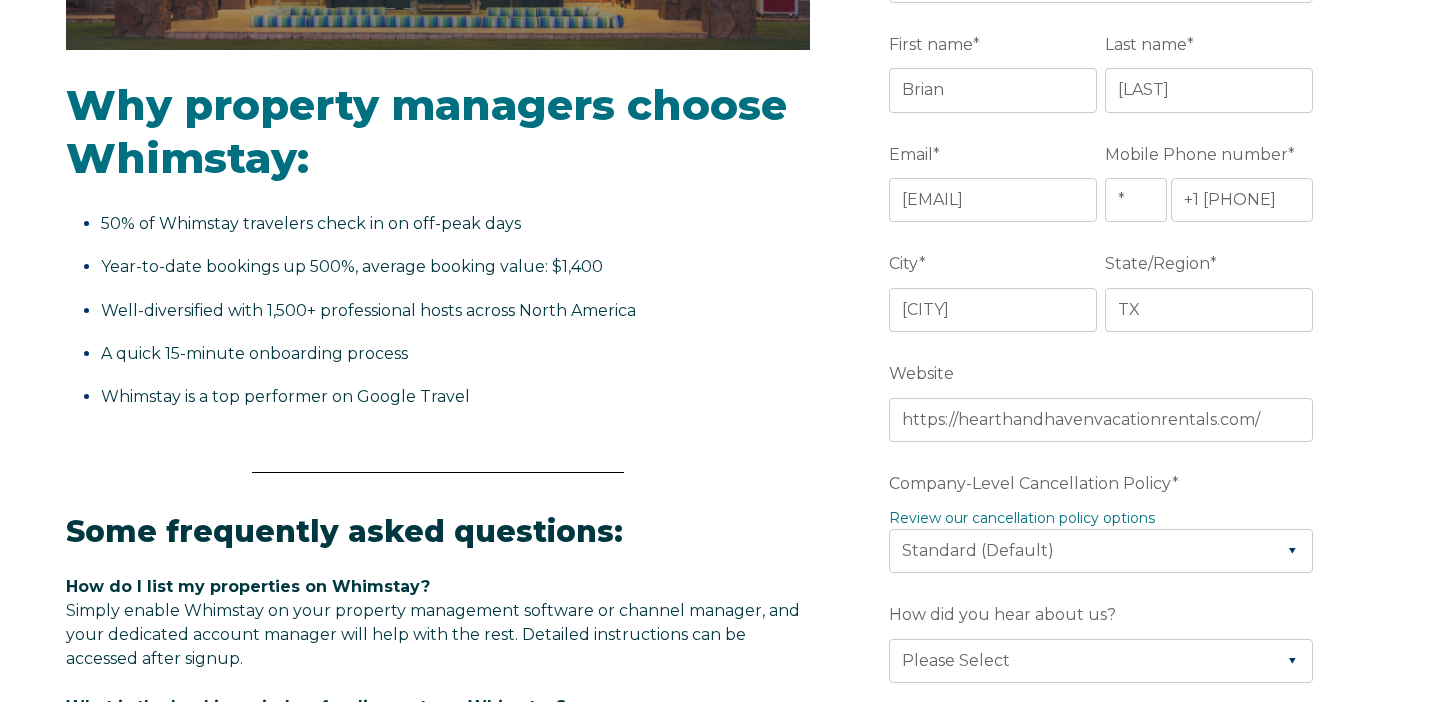 click on "Video player - SSOB Pitch Vid Thumbnail - Click to play video
Why property managers choose Whimstay:
50% of Whimstay travelers check in on off-peak days
Year-to-date bookings up 500%, average booking value: $1,400
Well-diversified with 1,500+ professional hosts across North America
A quick 15-minute onboarding process
Whimstay is a top performer on Google Travel
Some frequently asked questions:
How do I list my properties on Whimstay? Simply enable Whimstay on your property management software or channel manager, and your dedicated account manager will help with the rest. Detailed instructions can be accessed after signup.
What is the booking window for discounts on Whimstay?
What is Whimstay's cancellation policy?" at bounding box center [716, 557] 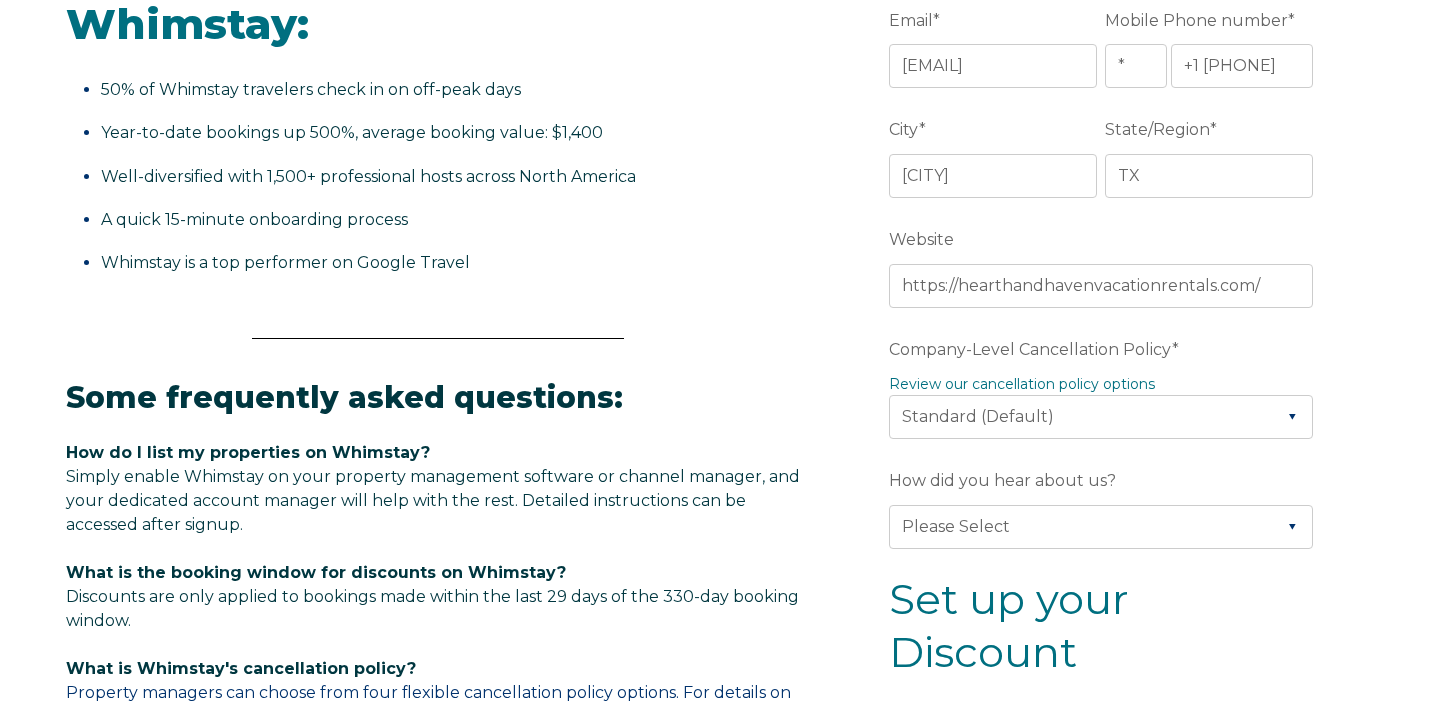 scroll, scrollTop: 730, scrollLeft: 0, axis: vertical 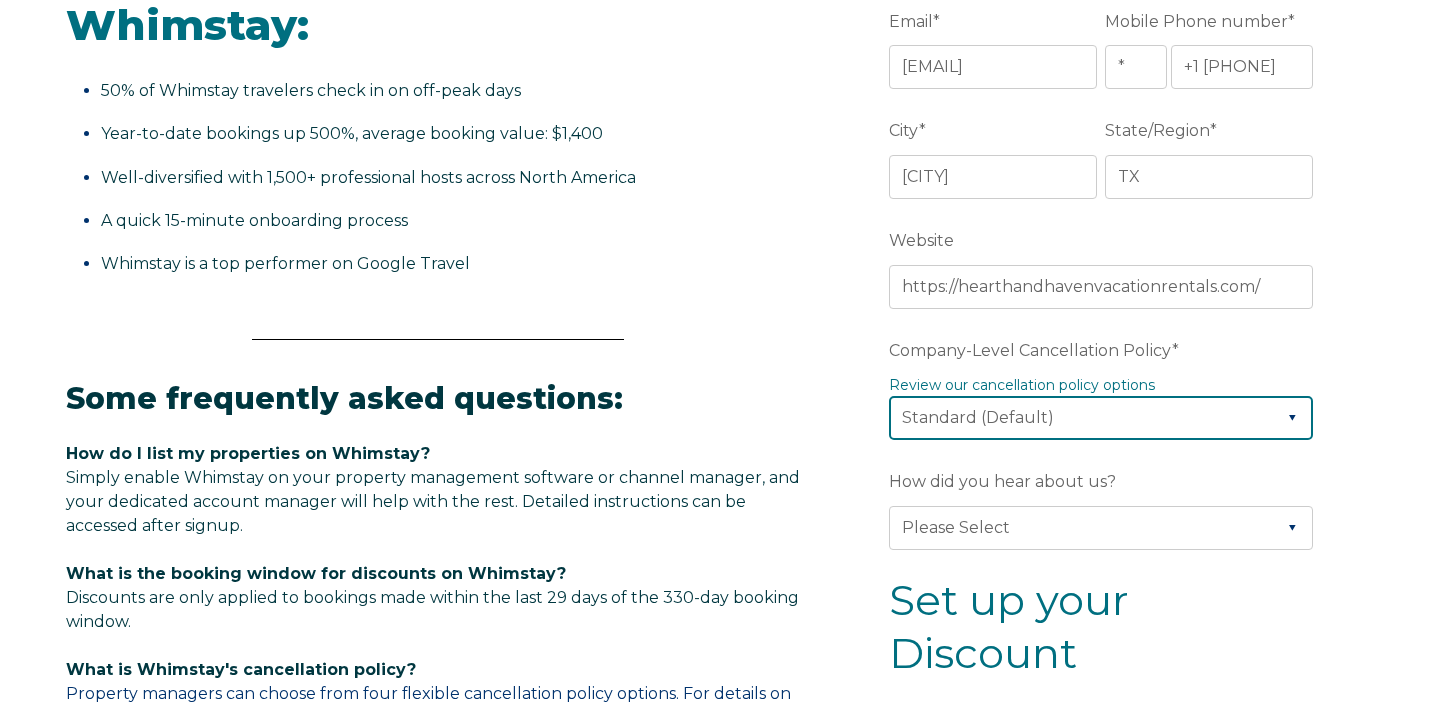click on "Please Select Partial Standard (Default) Moderate Strict" at bounding box center [1101, 418] 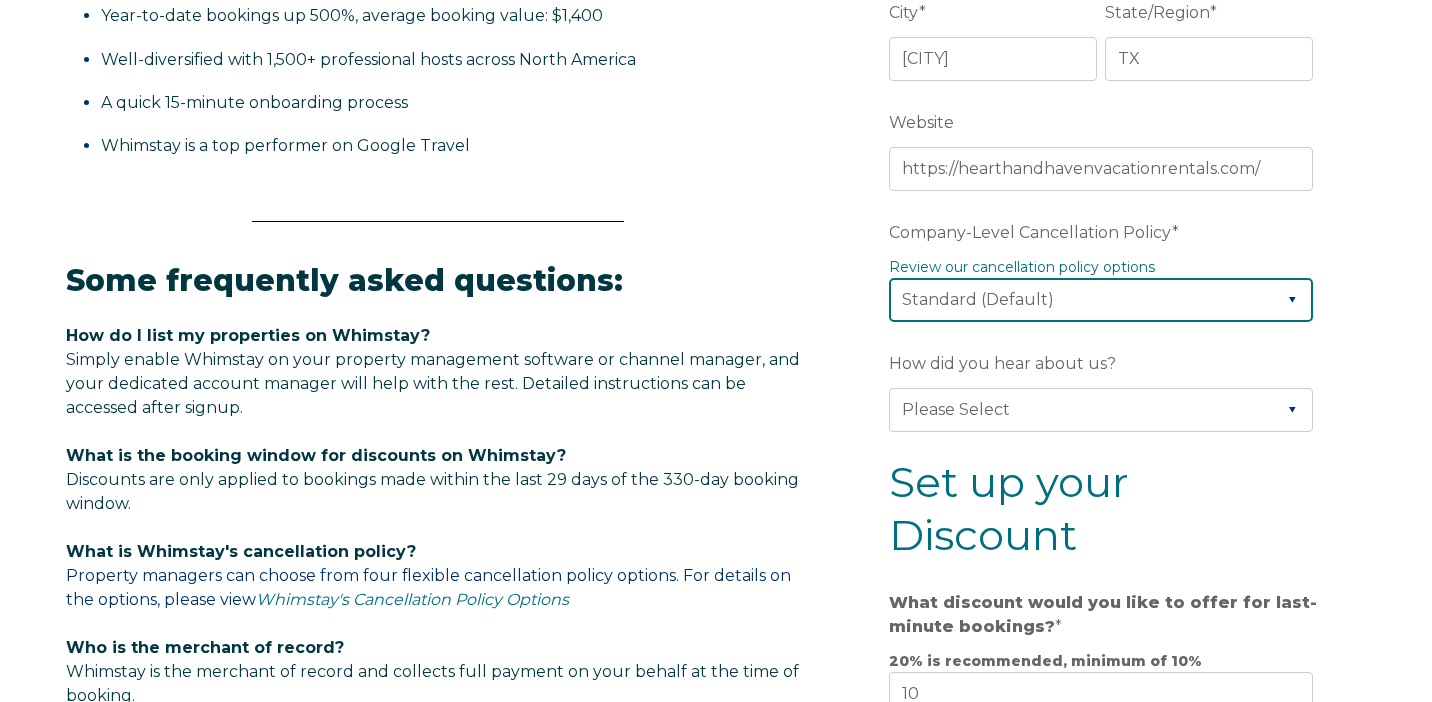 scroll, scrollTop: 850, scrollLeft: 0, axis: vertical 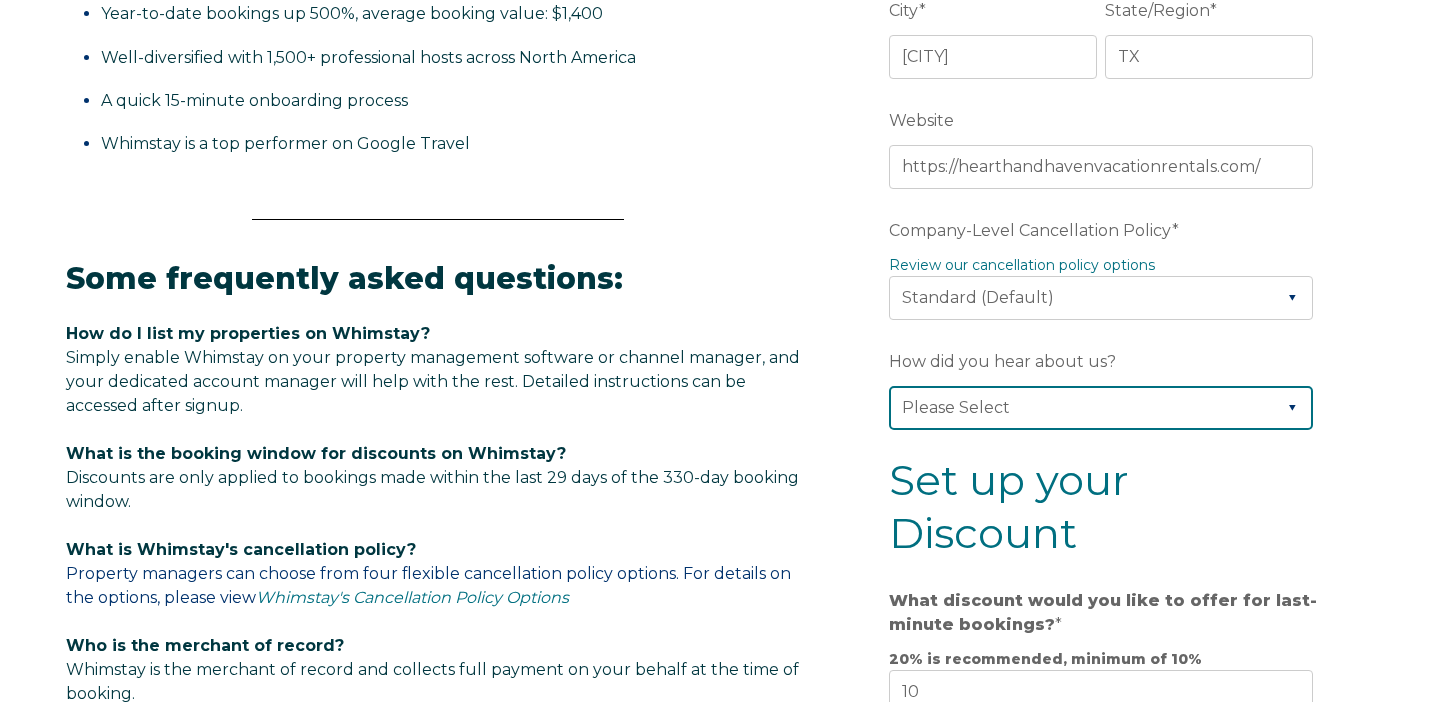 click on "Please Select Found Whimstay through a Google search Direct outreach from a Whimstay team member Saw Whimstay on social media Referred by a friend, colleague, or partner Discovered Whimstay at an event or conference Heard about Whimstay on a podcast Other" at bounding box center [1101, 408] 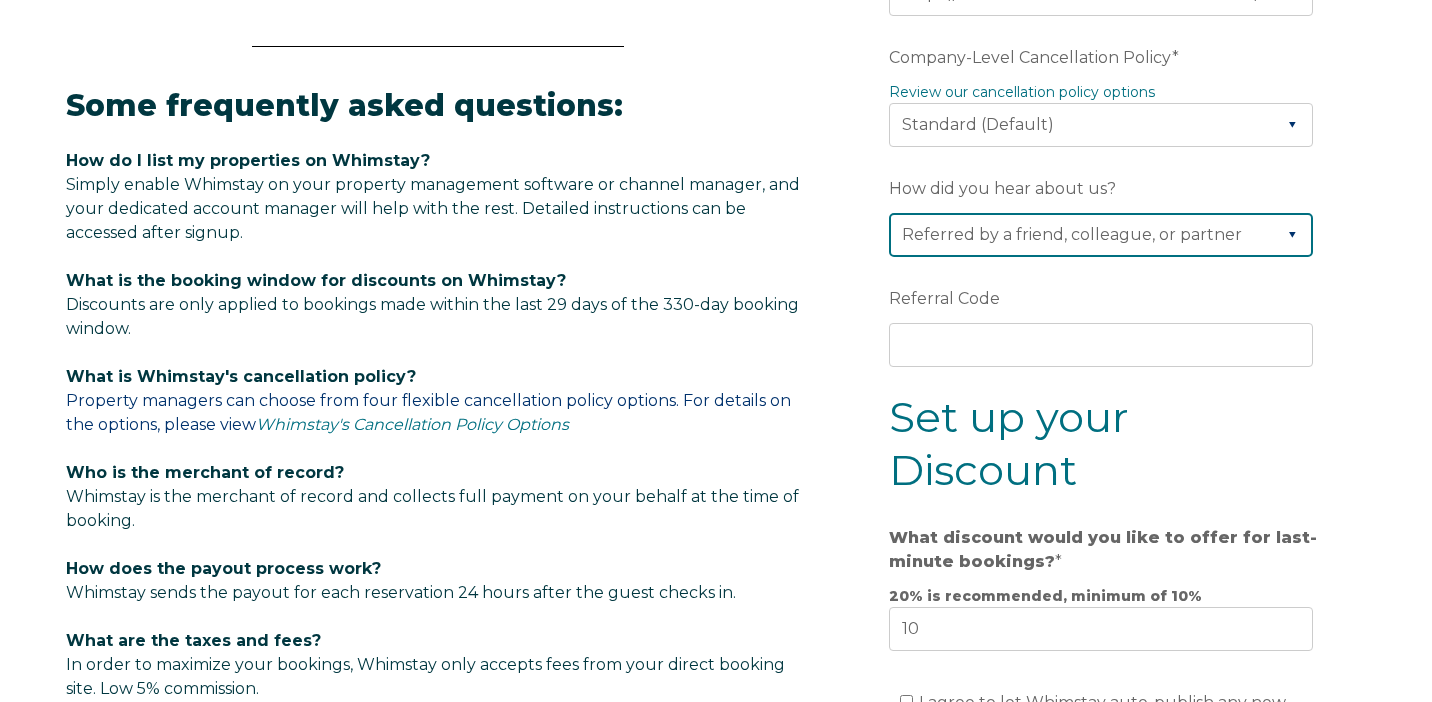 scroll, scrollTop: 1022, scrollLeft: 0, axis: vertical 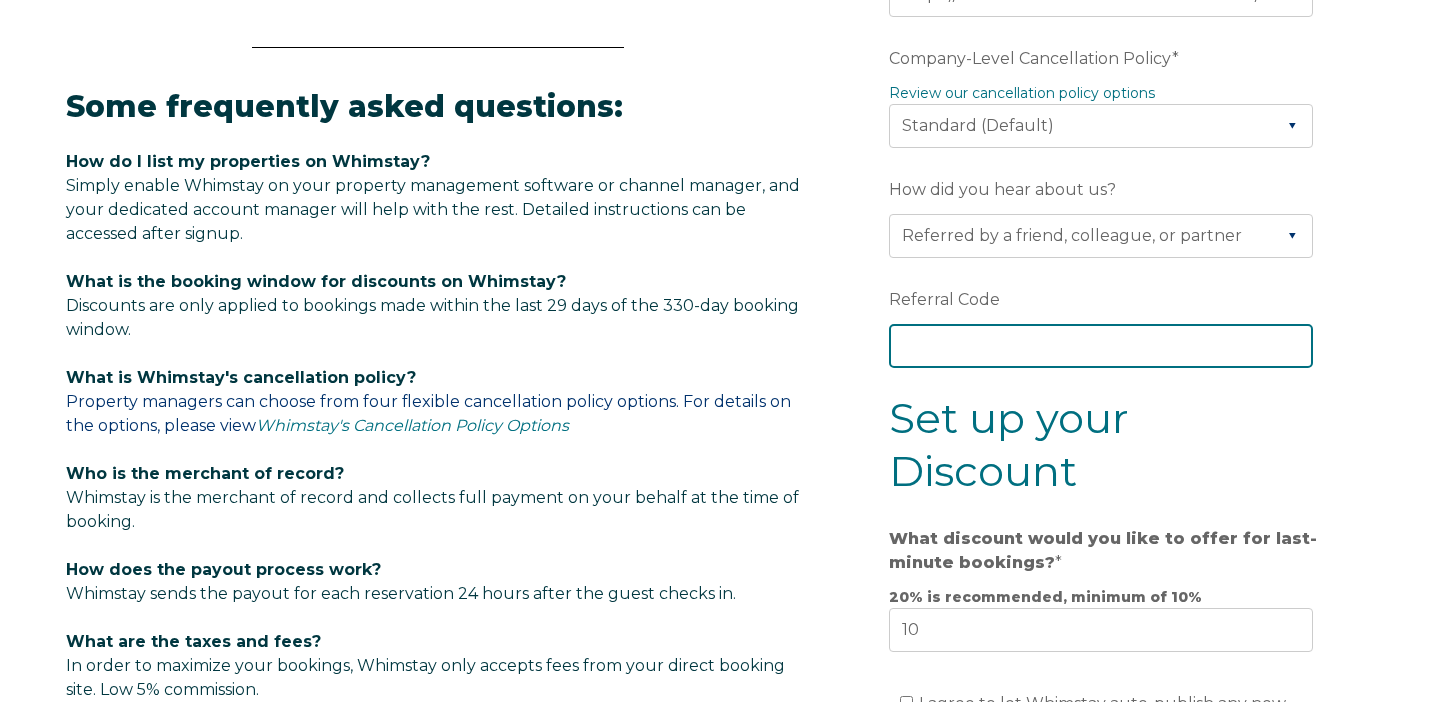 click on "Referral Code" at bounding box center [1101, 346] 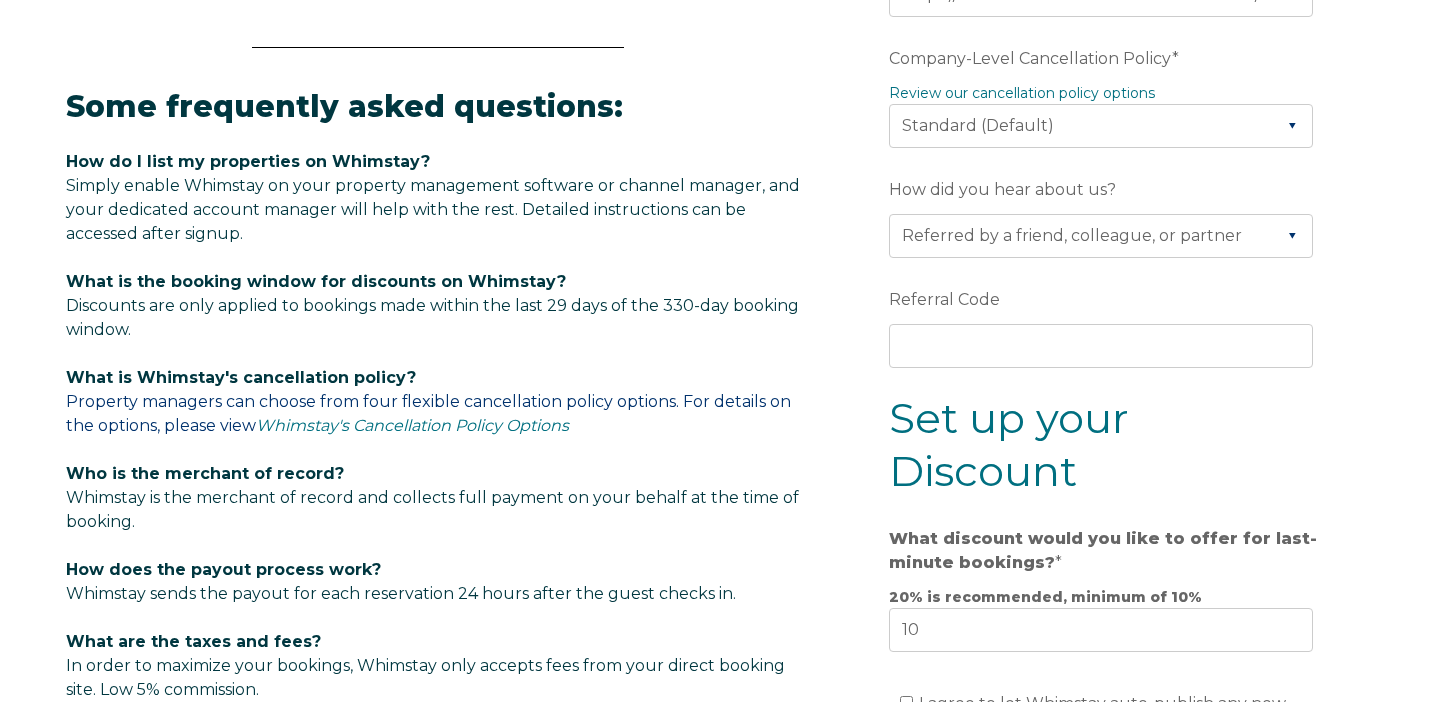 click on "Company Name * Hearth and Haven Vacation Rentals Are you using a PMS or Channel Manager? * Please Select Barefoot BookingPal Boost Brightside CiiRUS Escapia Guesty Hostaway Hostfully Hostify Lodgify NextPax/NxtBeds OwnerRez PMS or CM Not Listed Rentals United/Quick Connect Streamline Track Airbnb First name * [FIRST] Last name * [LAST] Email * [EMAIL] Mobile Phone number * * Afghanistan (‫افغانستان‬‎) Albania (Shqipëri) Algeria (‫الجزائر‬‎) American Samoa Andorra Angola Anguilla Antigua and Barbuda Argentina Armenia (Հայաստան) Aruba Australia Austria (Österreich) Azerbaijan (Azərbaycan) Bahamas Bahrain (‫البحرين‬‎) Bangladesh (বাংলাদেশ) Barbados Belarus (Беларусь) Belgium (België) Belize Benin (Bénin) Bermuda Bhutan (འབྲུག) Bolivia Bosnia and Herzegovina (Босна и Херцеговина) Botswana Brazil (Brasil) British Indian Ocean Territory British Virgin Islands Canada Cuba" at bounding box center [1105, 264] 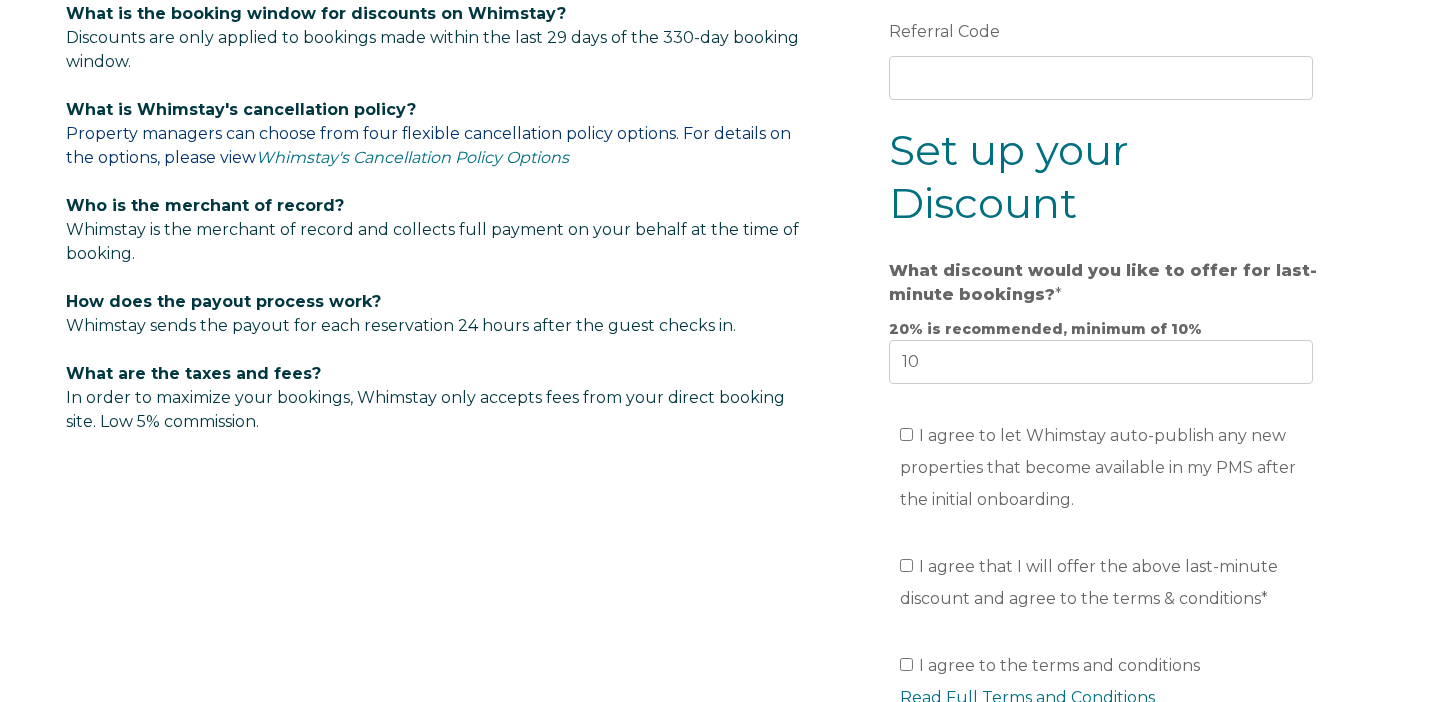 scroll, scrollTop: 1406, scrollLeft: 0, axis: vertical 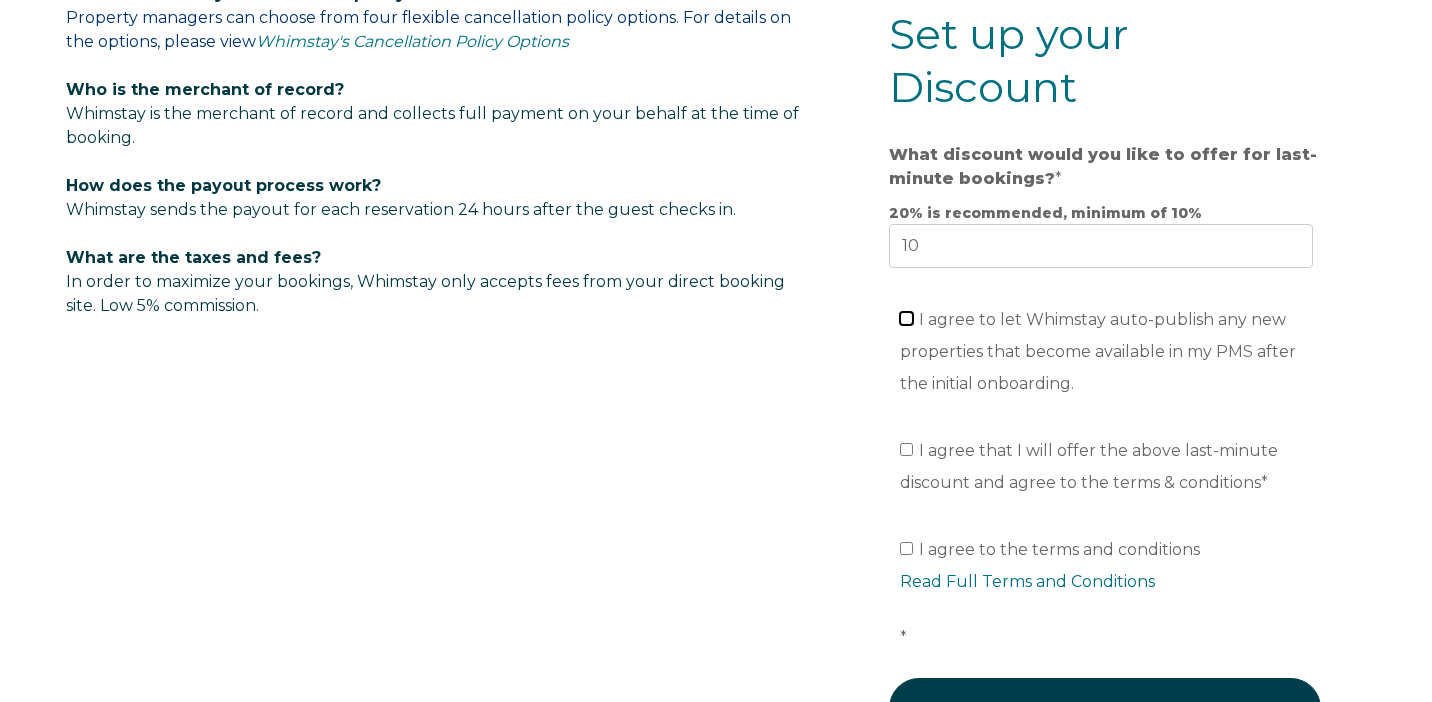 click on "I agree to let Whimstay auto-publish any new properties that become available in my PMS after the initial onboarding." at bounding box center [906, 318] 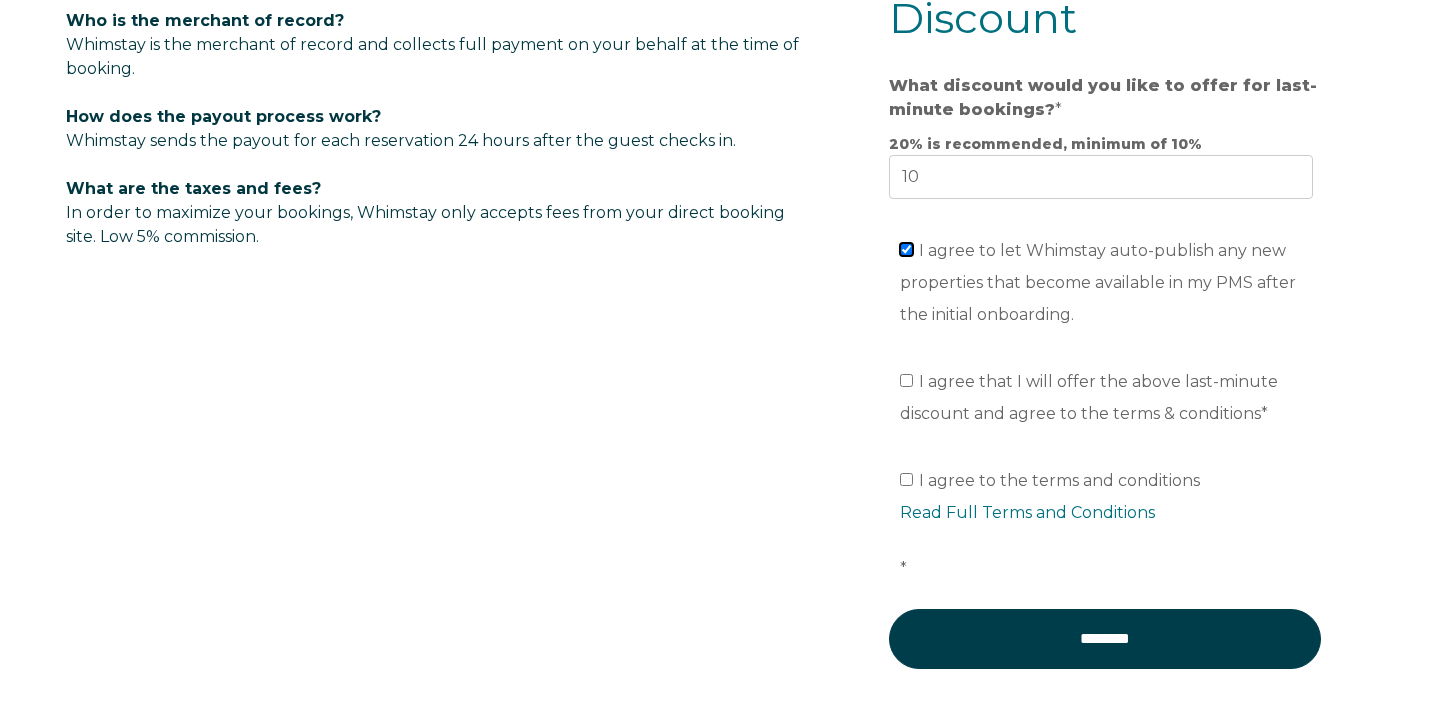 scroll, scrollTop: 1473, scrollLeft: 0, axis: vertical 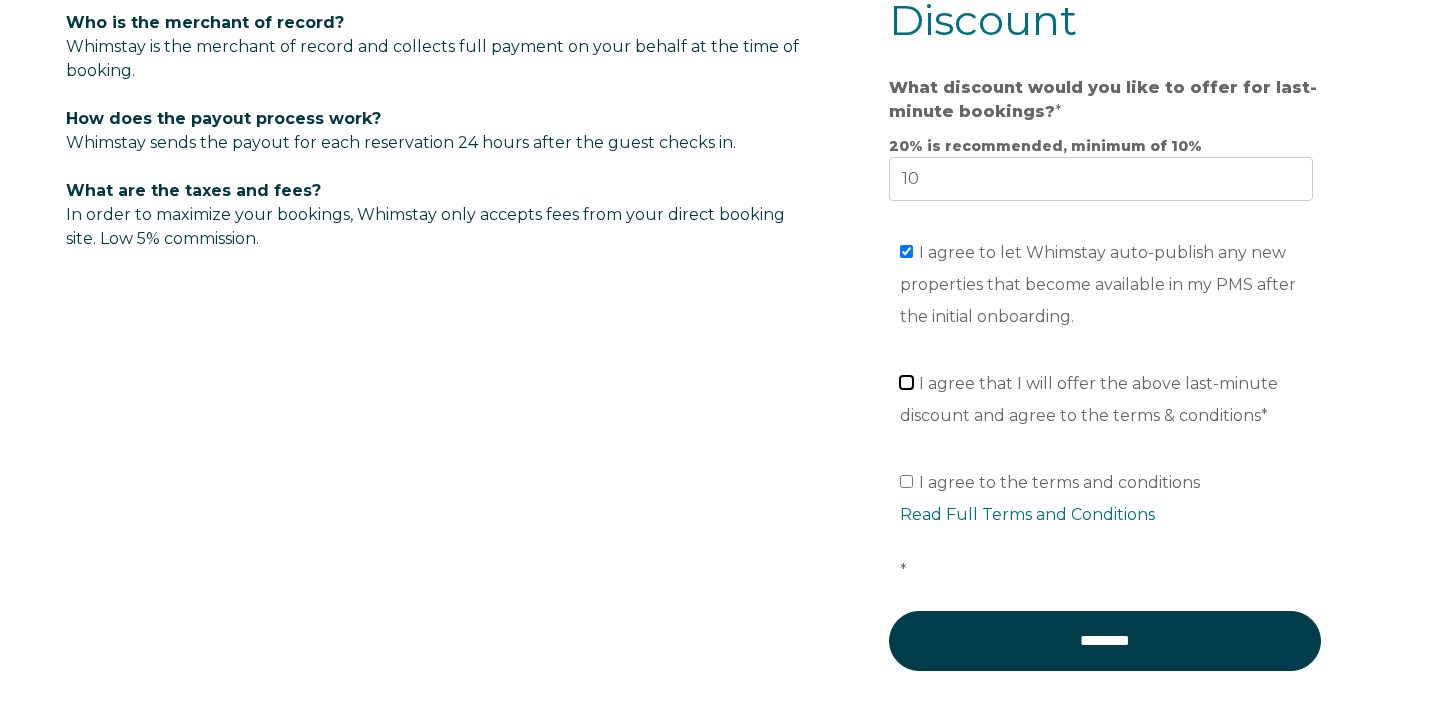 click on "I agree that I will offer the above last-minute discount and agree to the terms & conditions *" at bounding box center (906, 382) 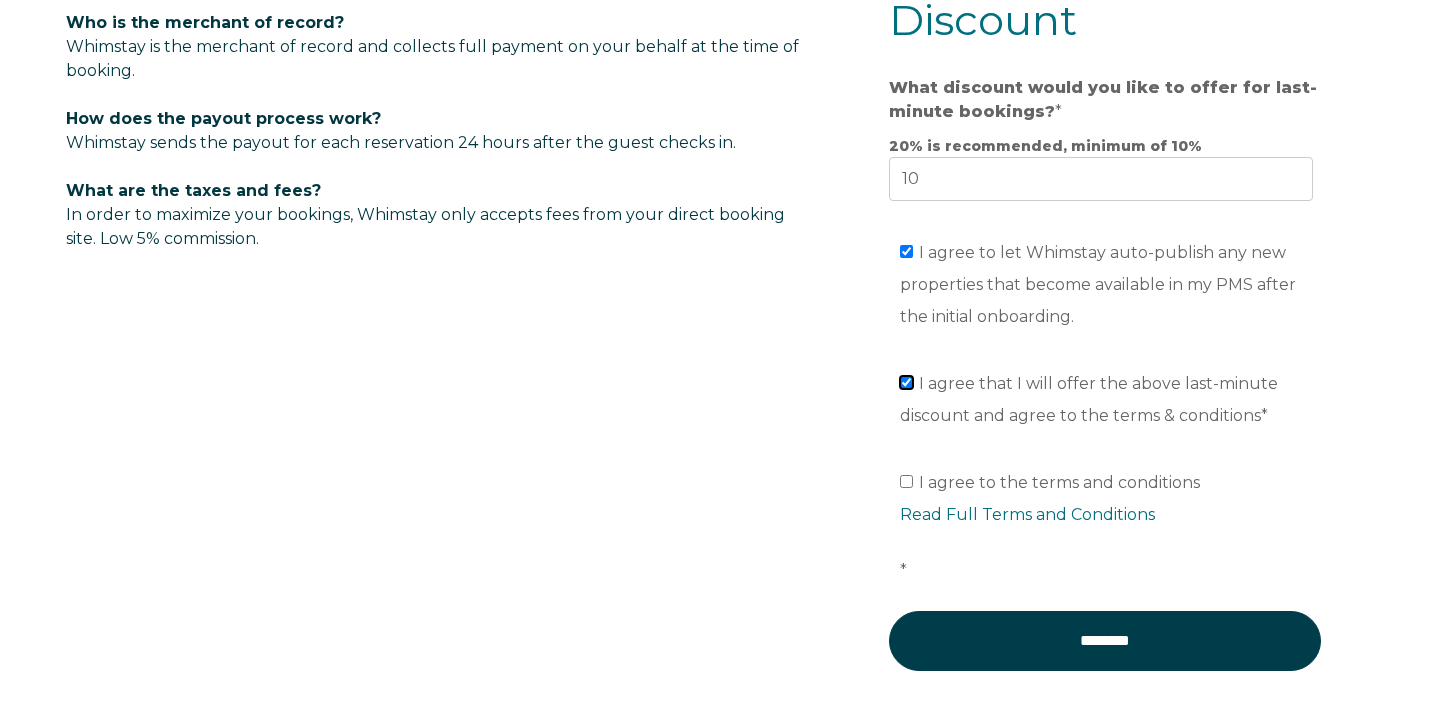 checkbox on "true" 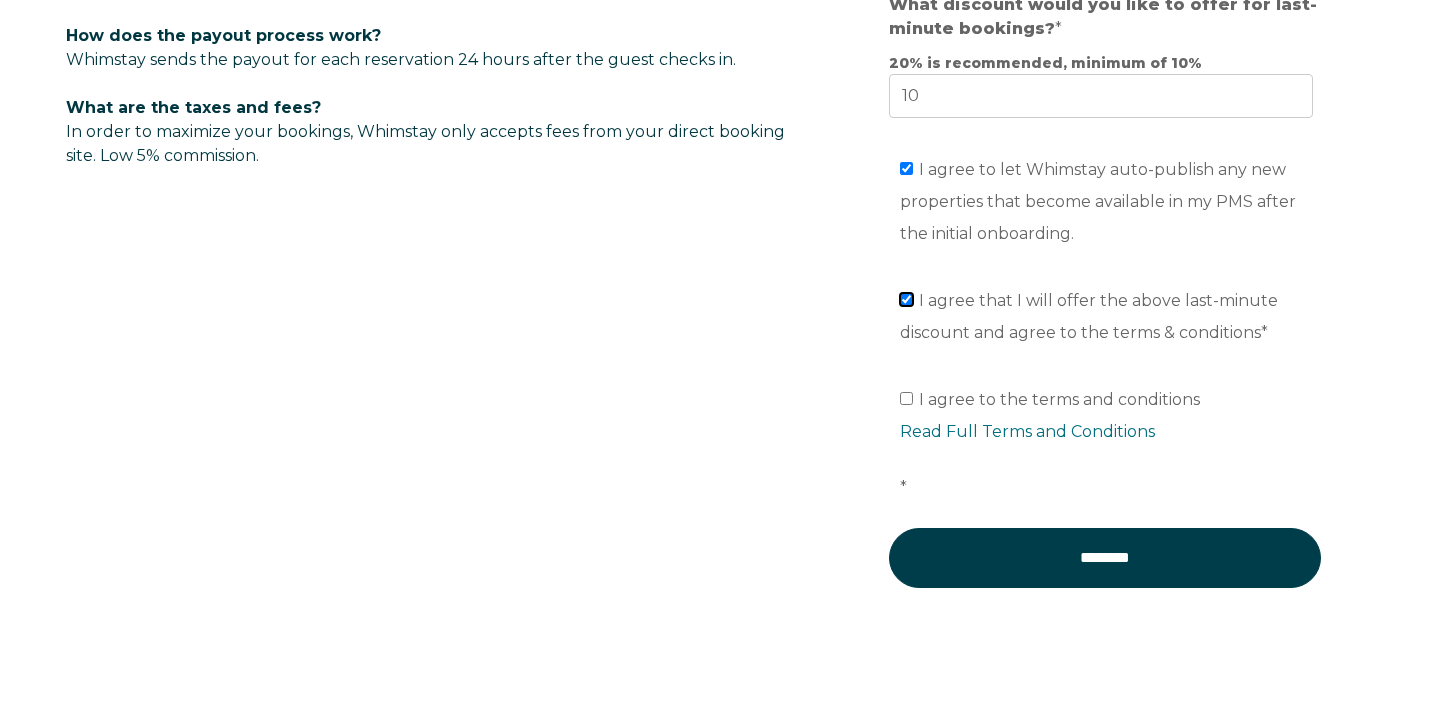 scroll, scrollTop: 1564, scrollLeft: 0, axis: vertical 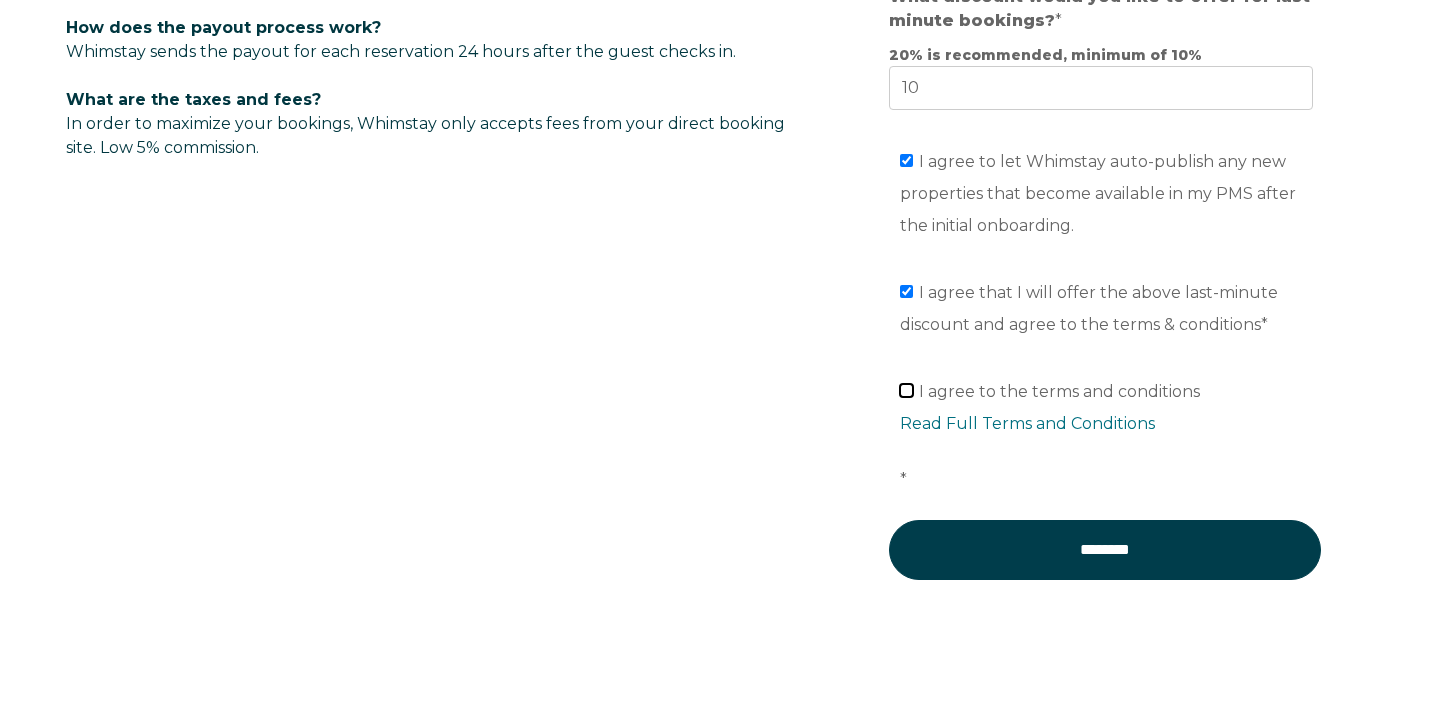 click on "I agree to the terms and conditions Read Full Terms and Conditions  *" at bounding box center (906, 390) 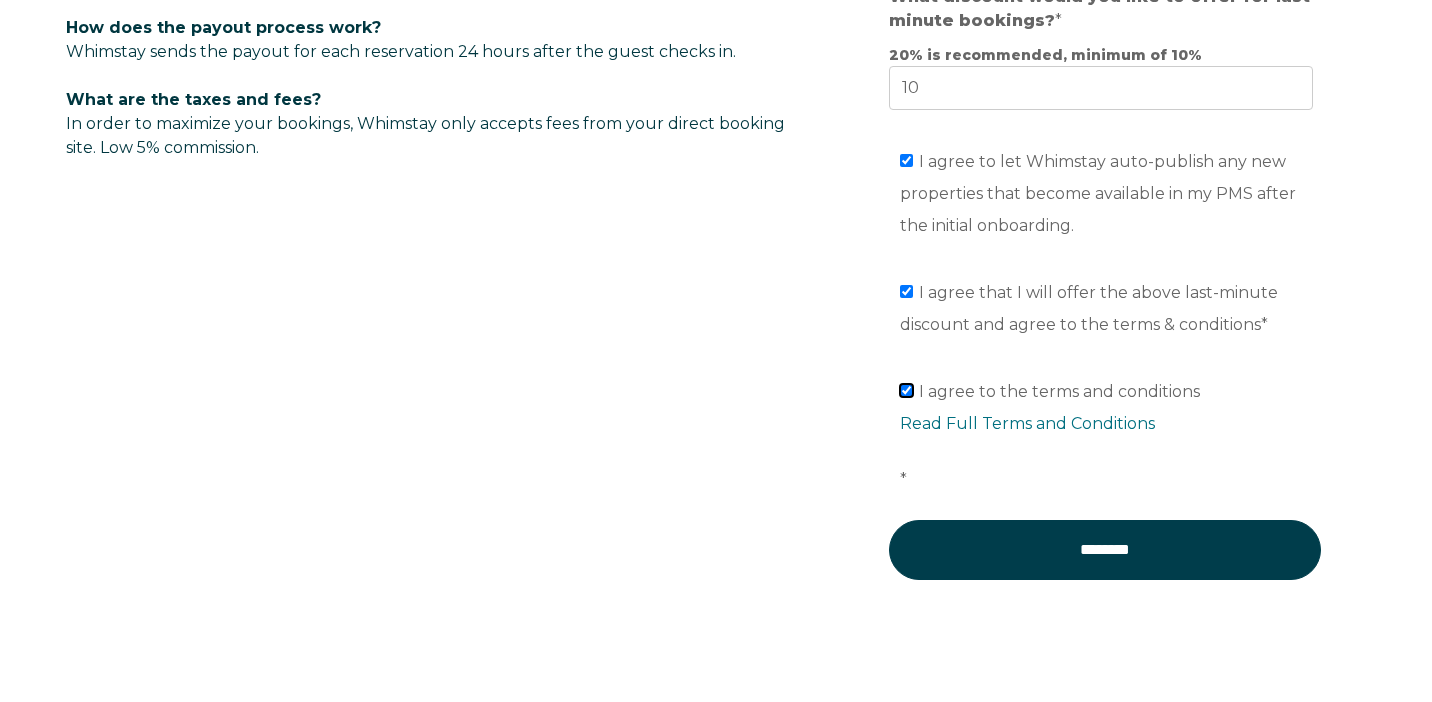 checkbox on "true" 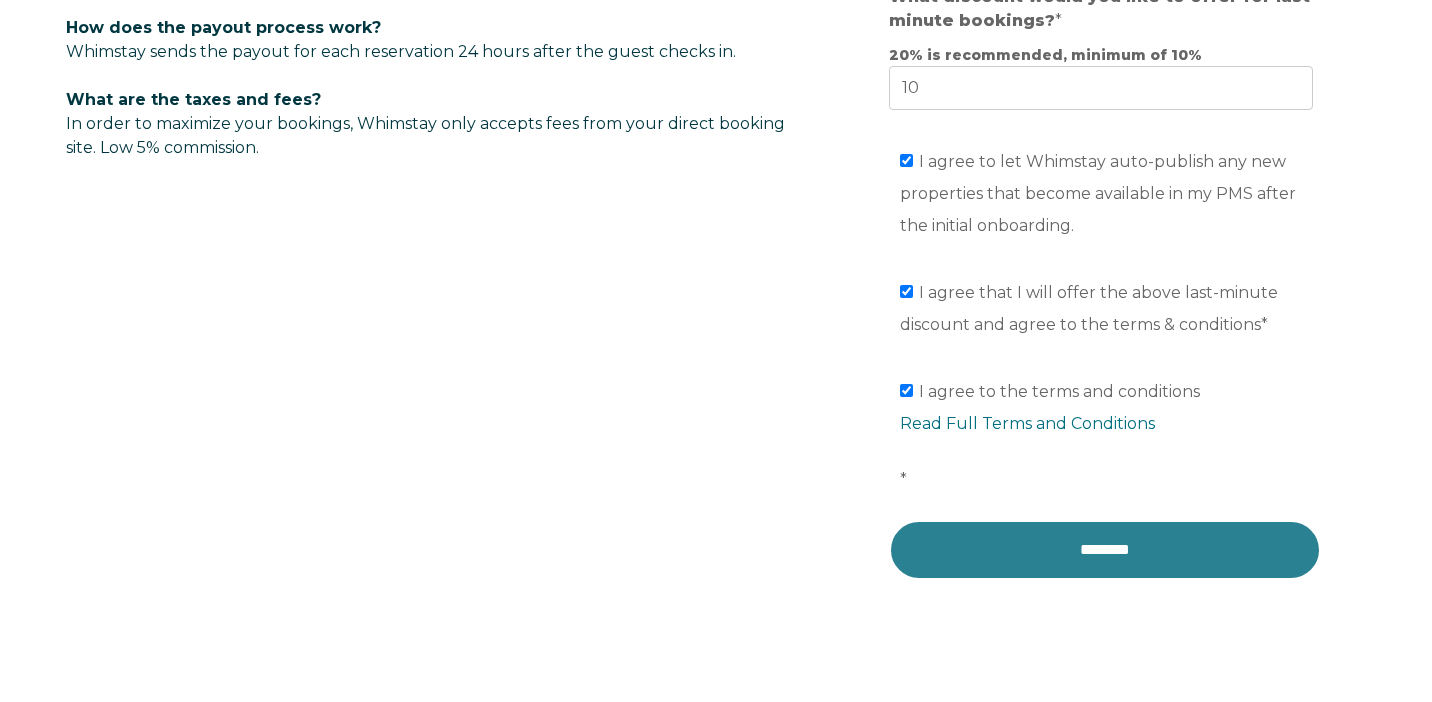 click on "********" at bounding box center [1105, 550] 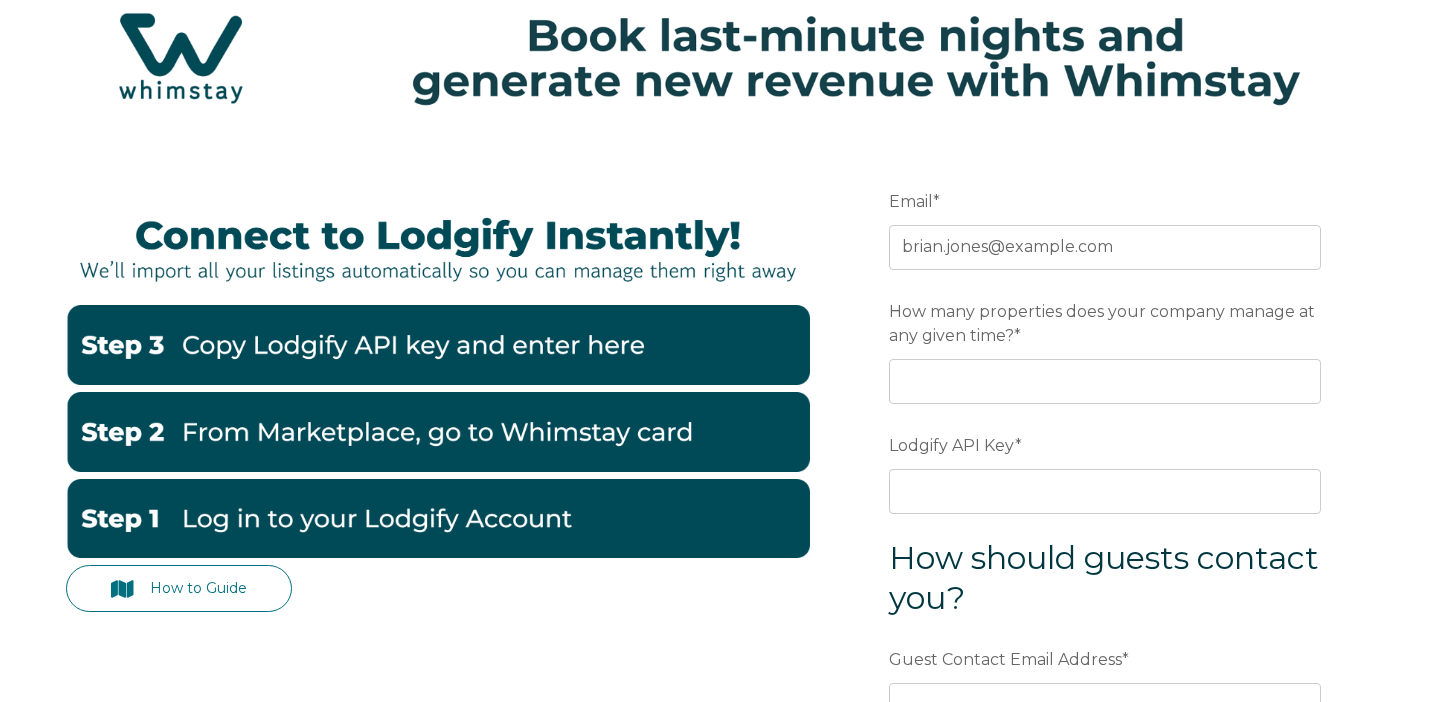 scroll, scrollTop: 71, scrollLeft: 0, axis: vertical 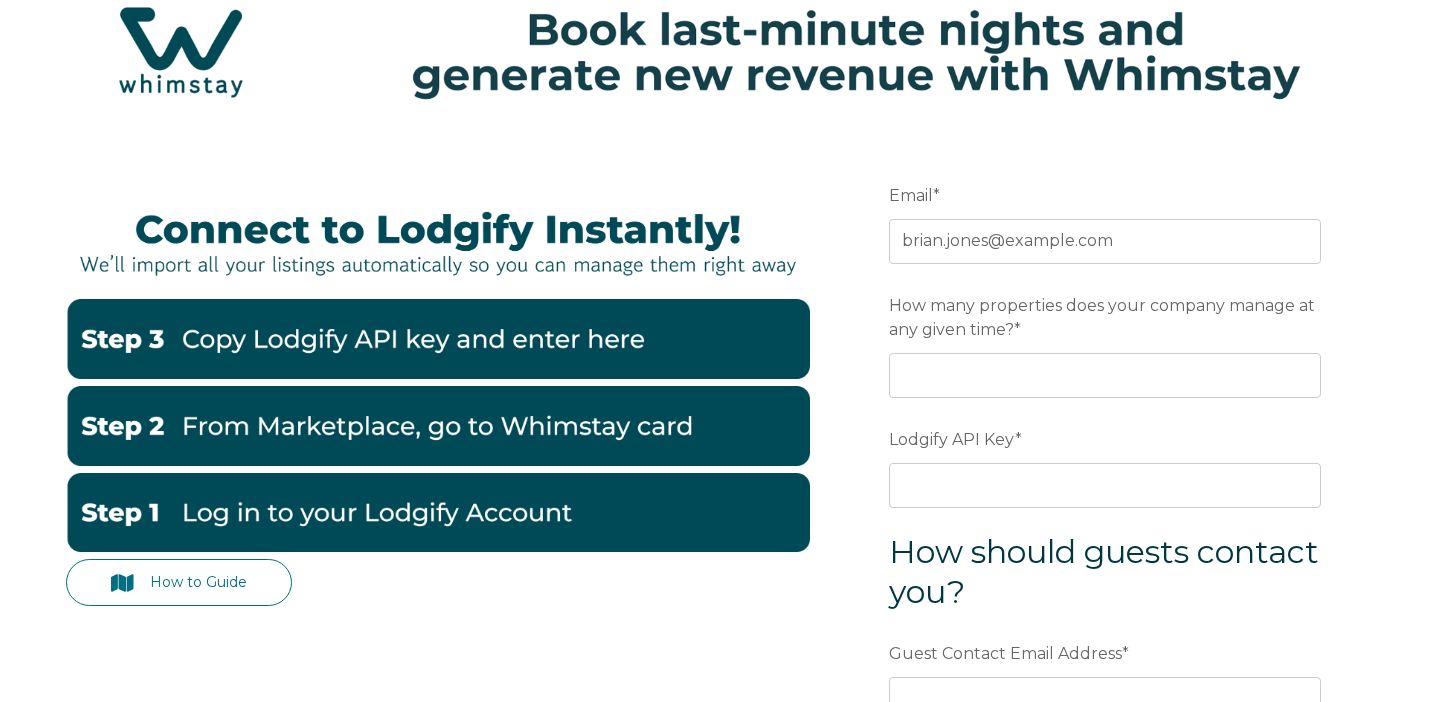click at bounding box center (438, 339) 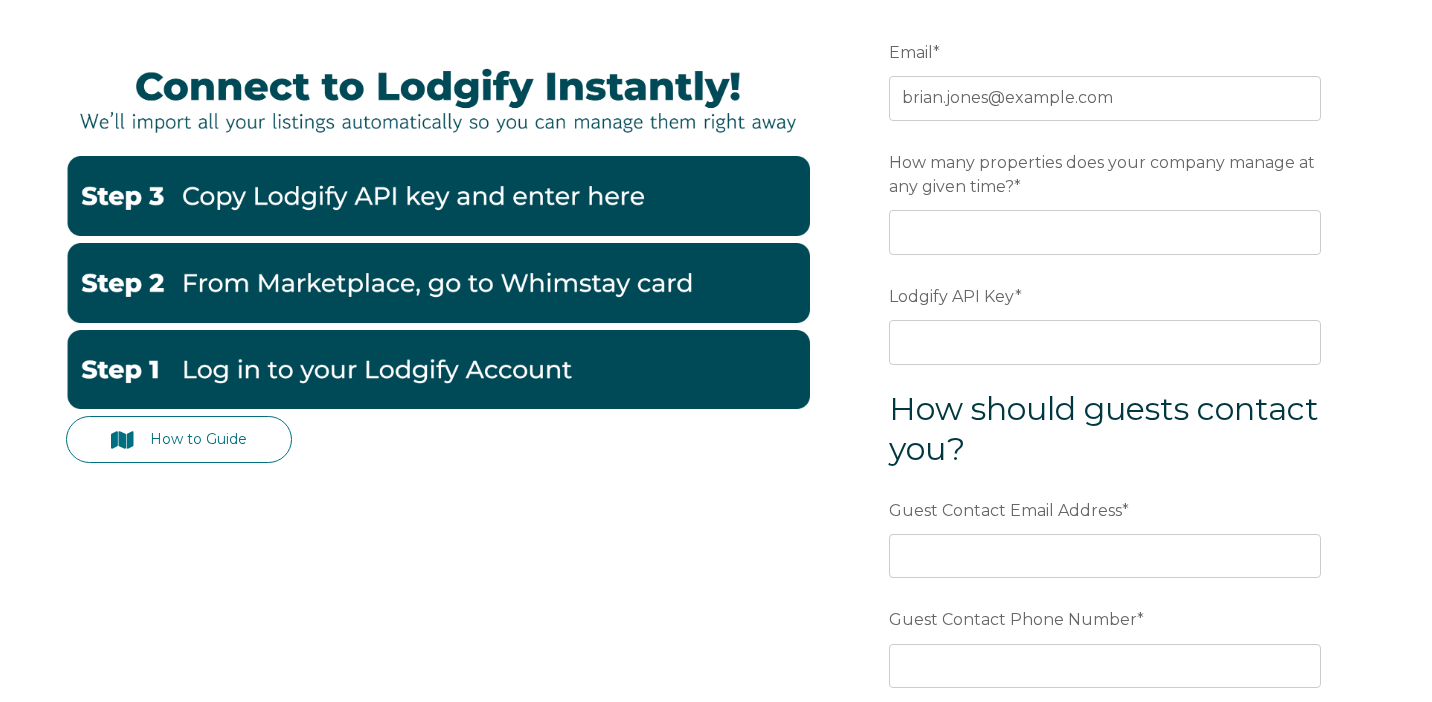 scroll, scrollTop: 212, scrollLeft: 0, axis: vertical 